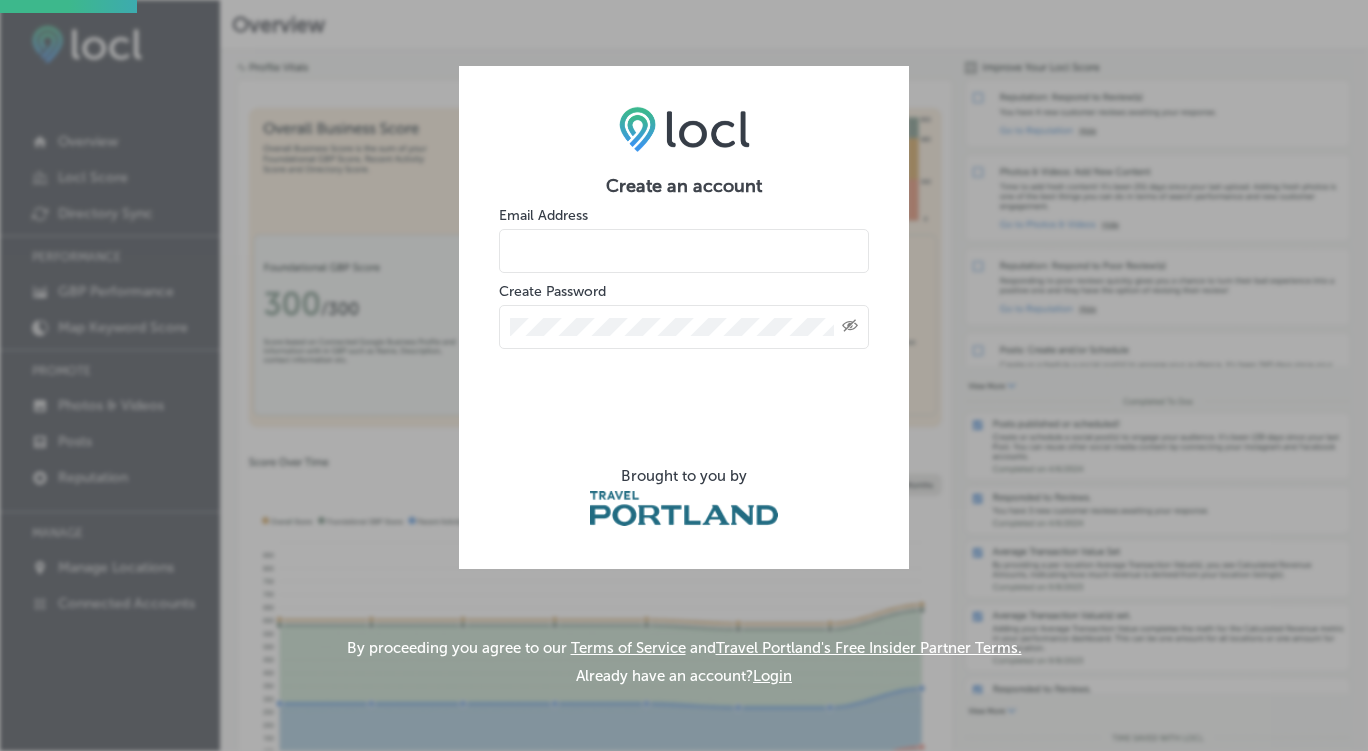 scroll, scrollTop: 0, scrollLeft: 0, axis: both 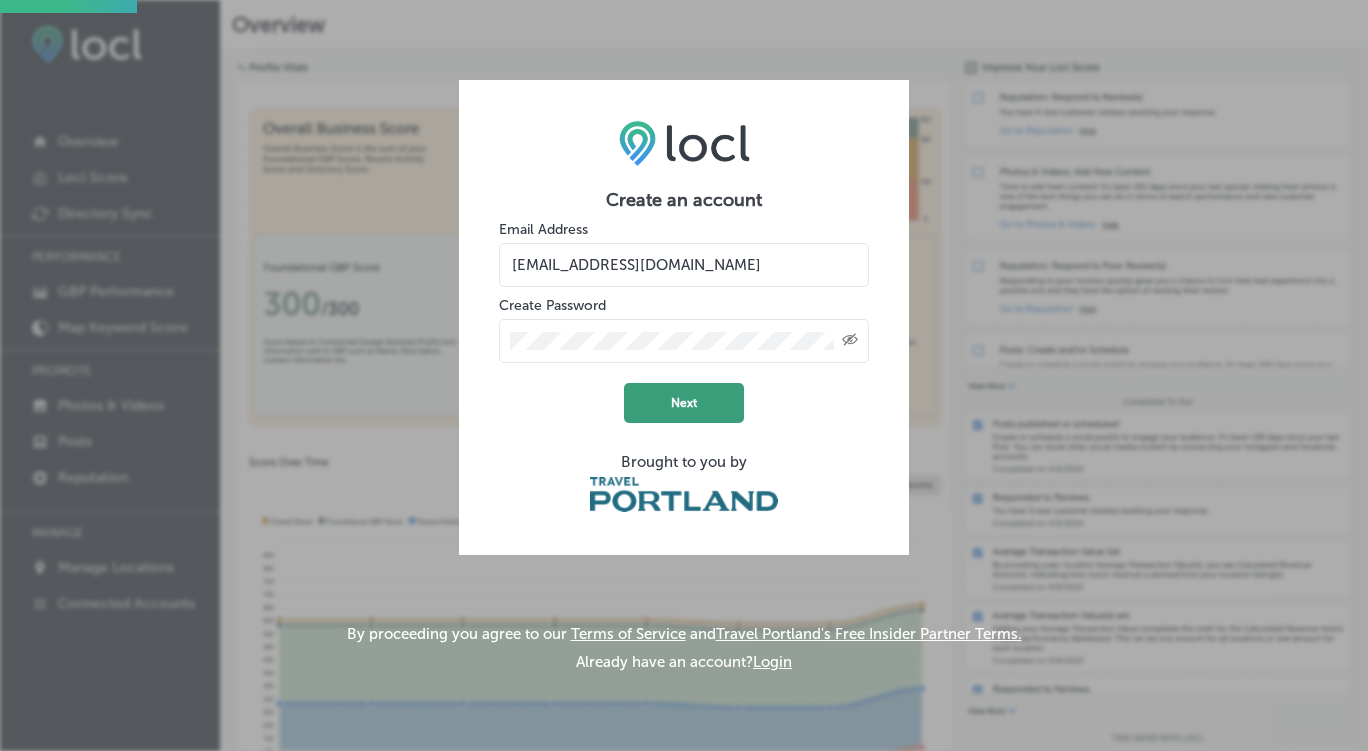click on "Next" 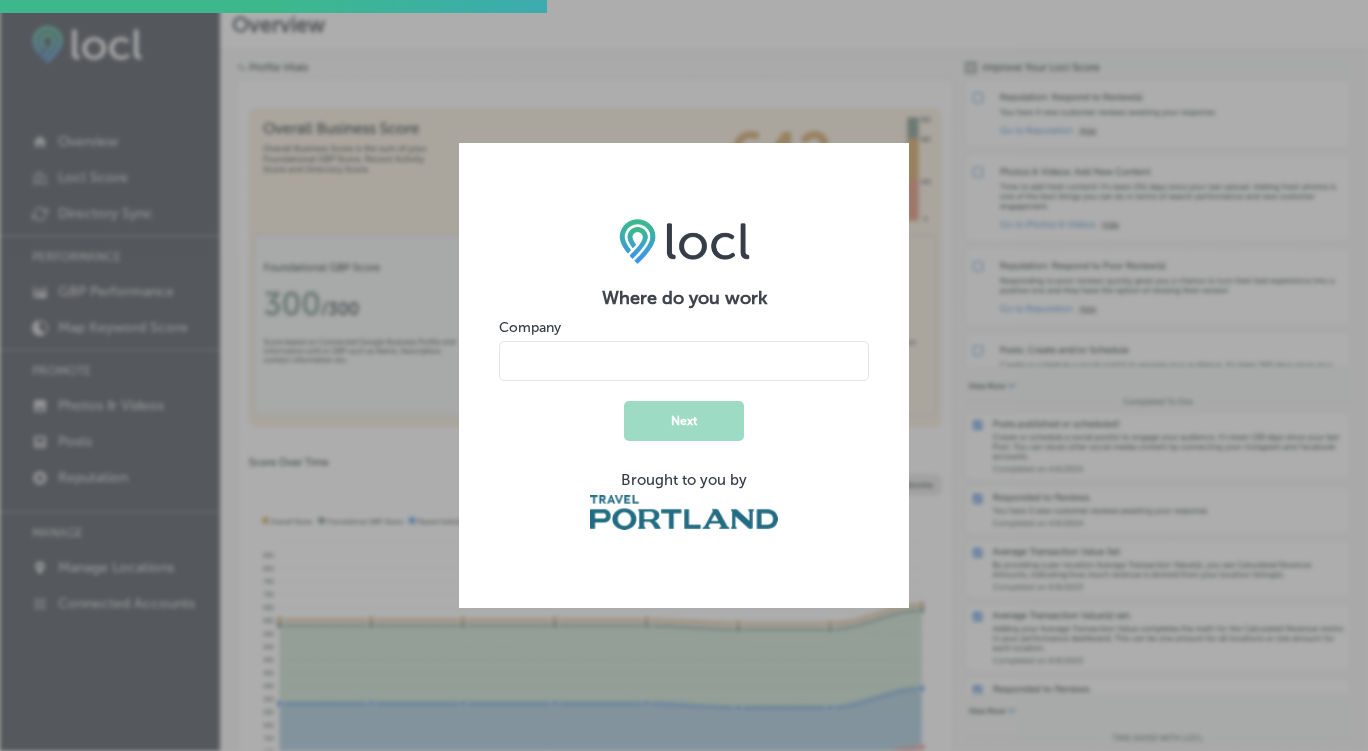 click at bounding box center (684, 361) 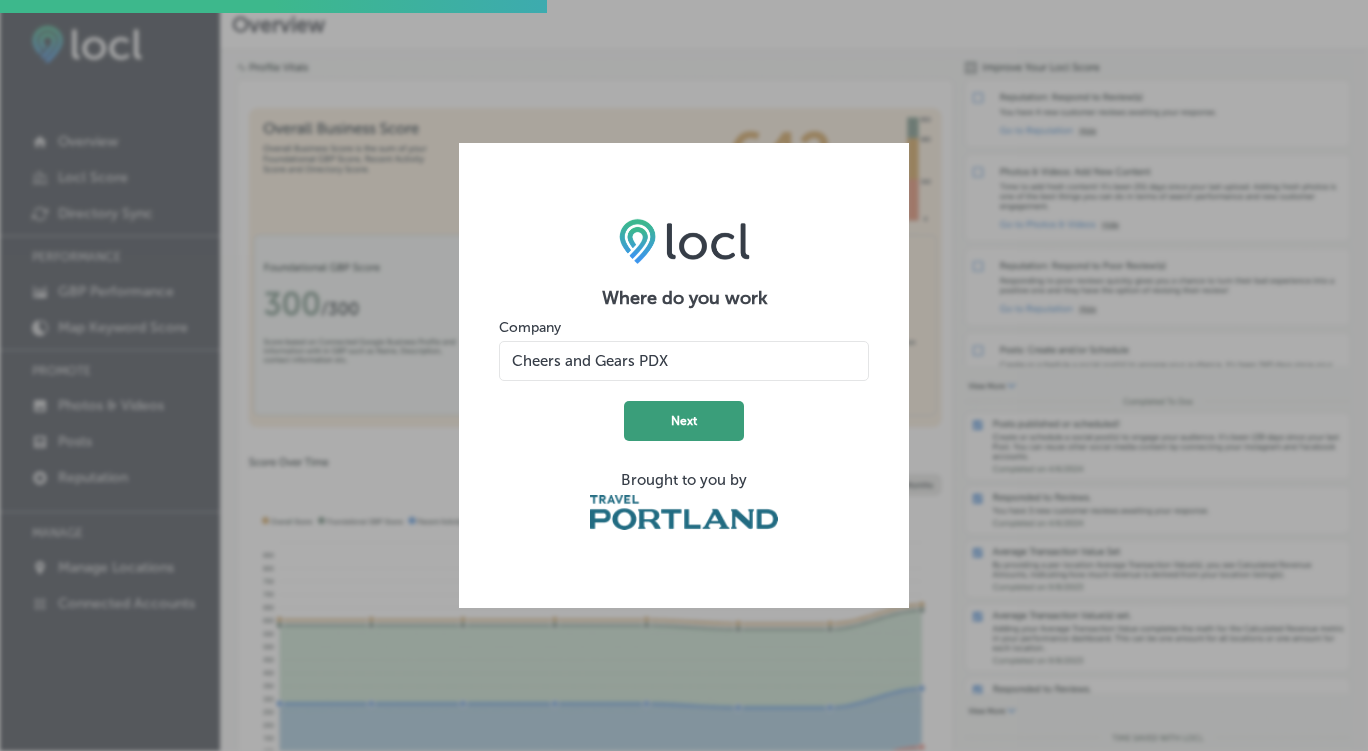 type on "Cheers and Gears PDX" 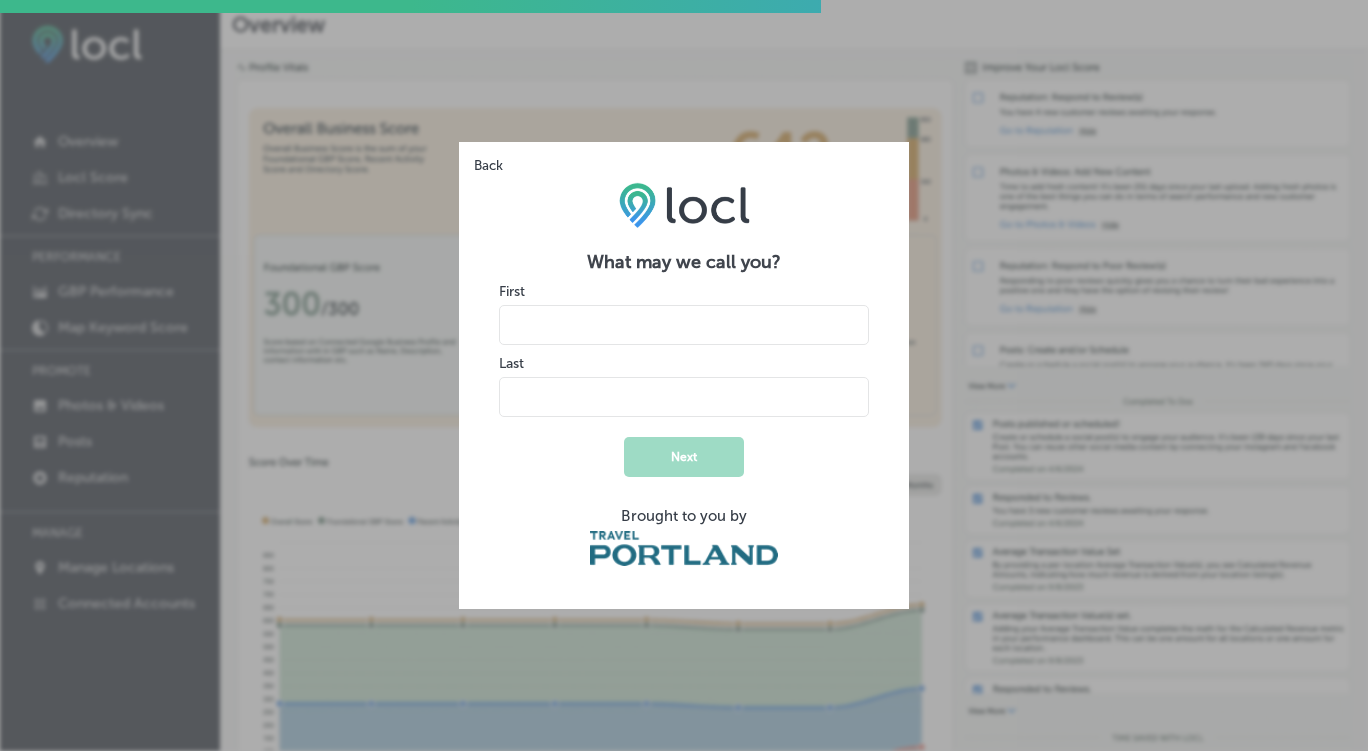 click at bounding box center [684, 325] 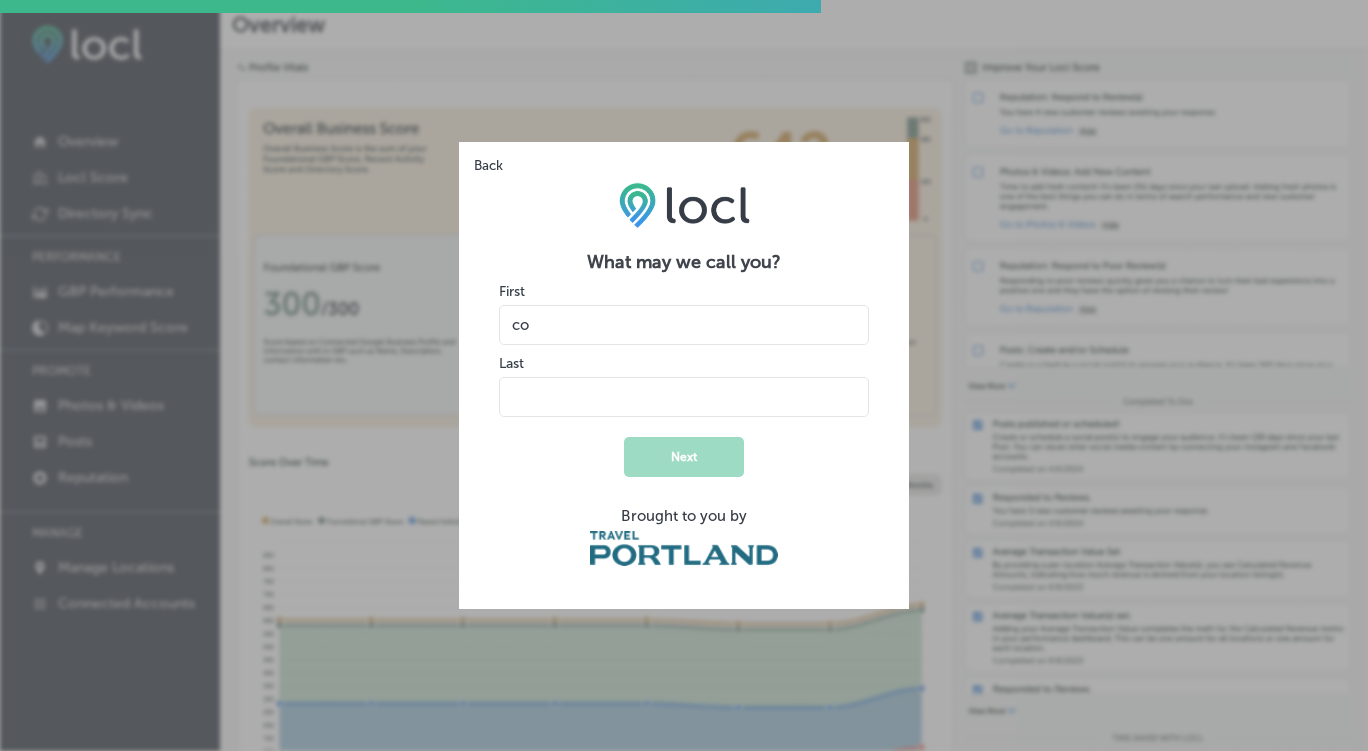 type on "c" 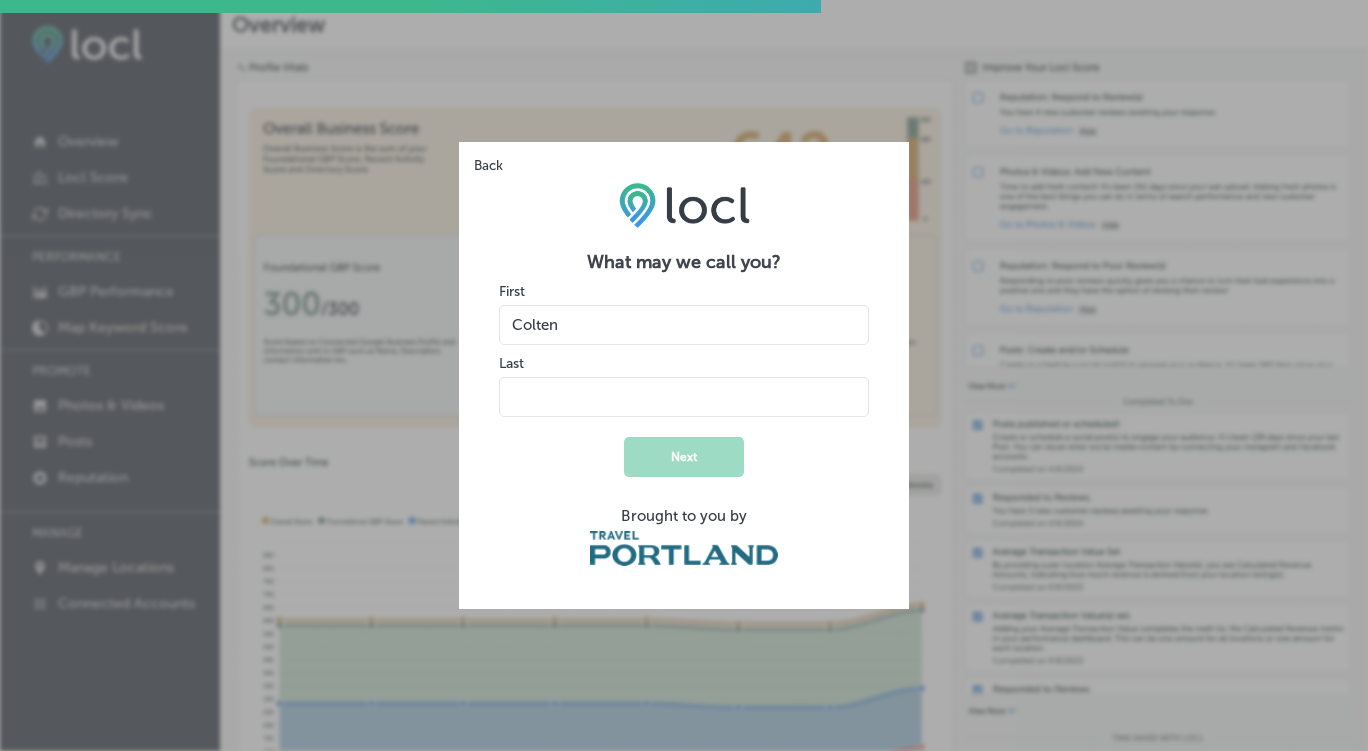 type on "Colten" 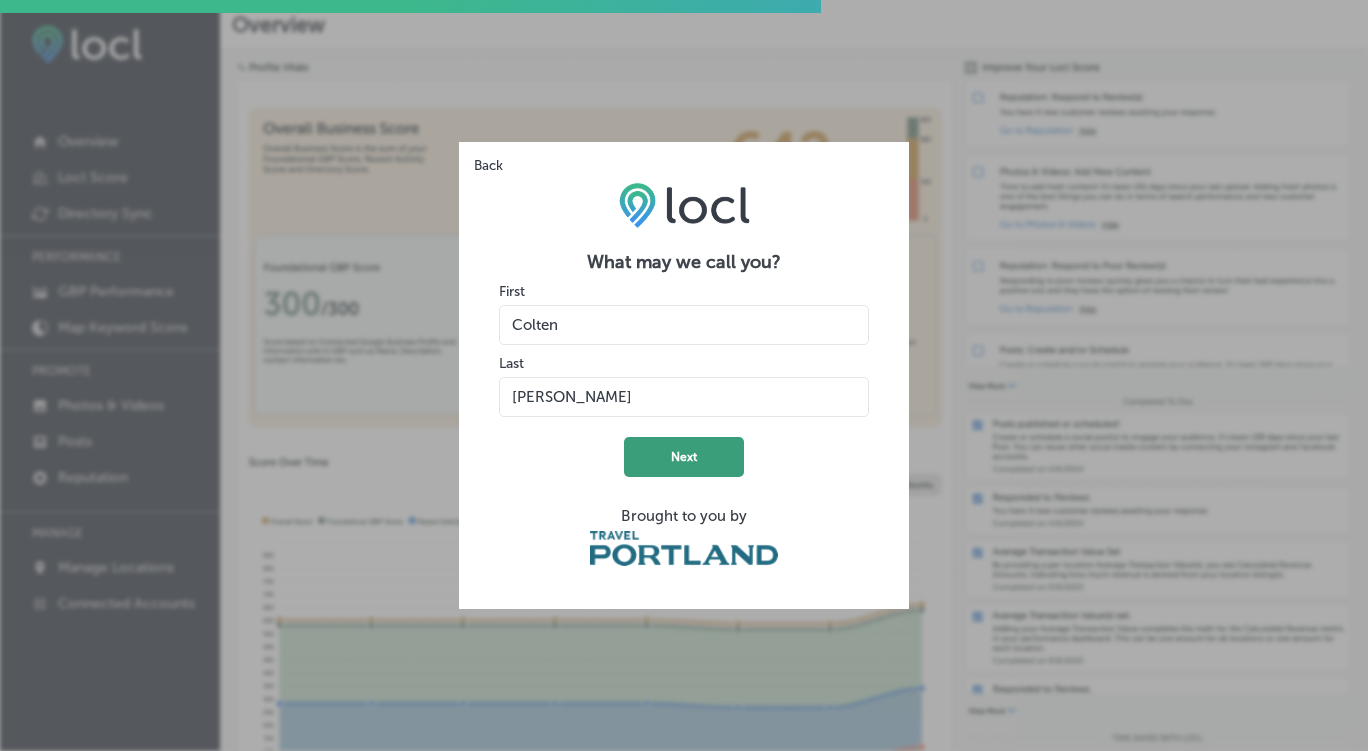 type on "Caldwell" 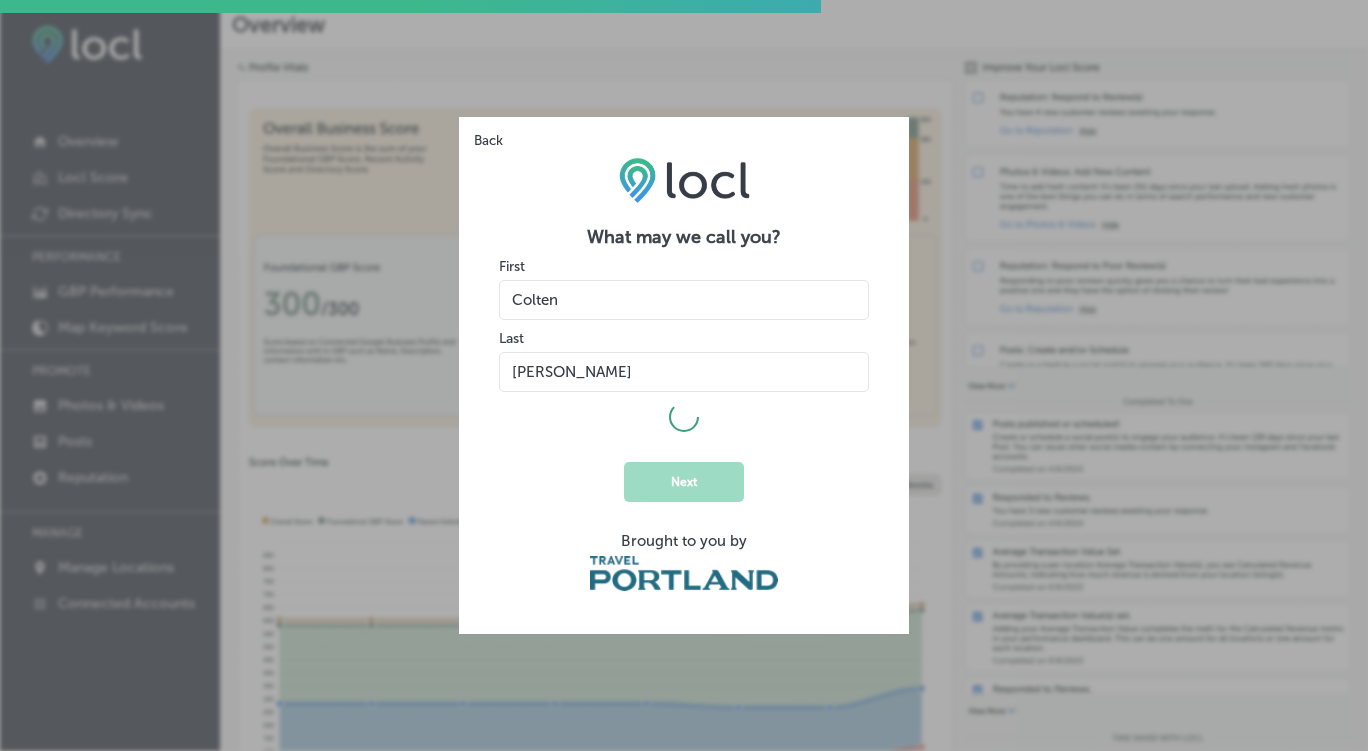 select on "US" 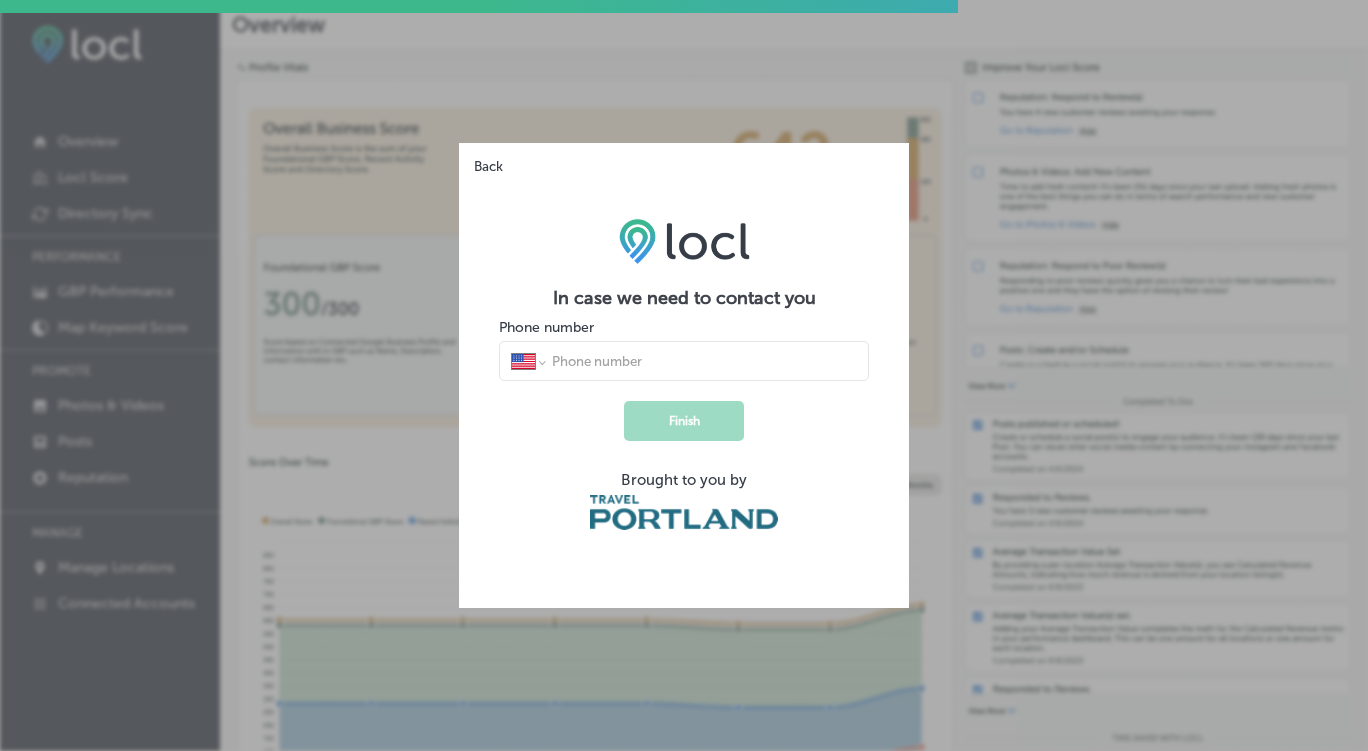 click at bounding box center [703, 361] 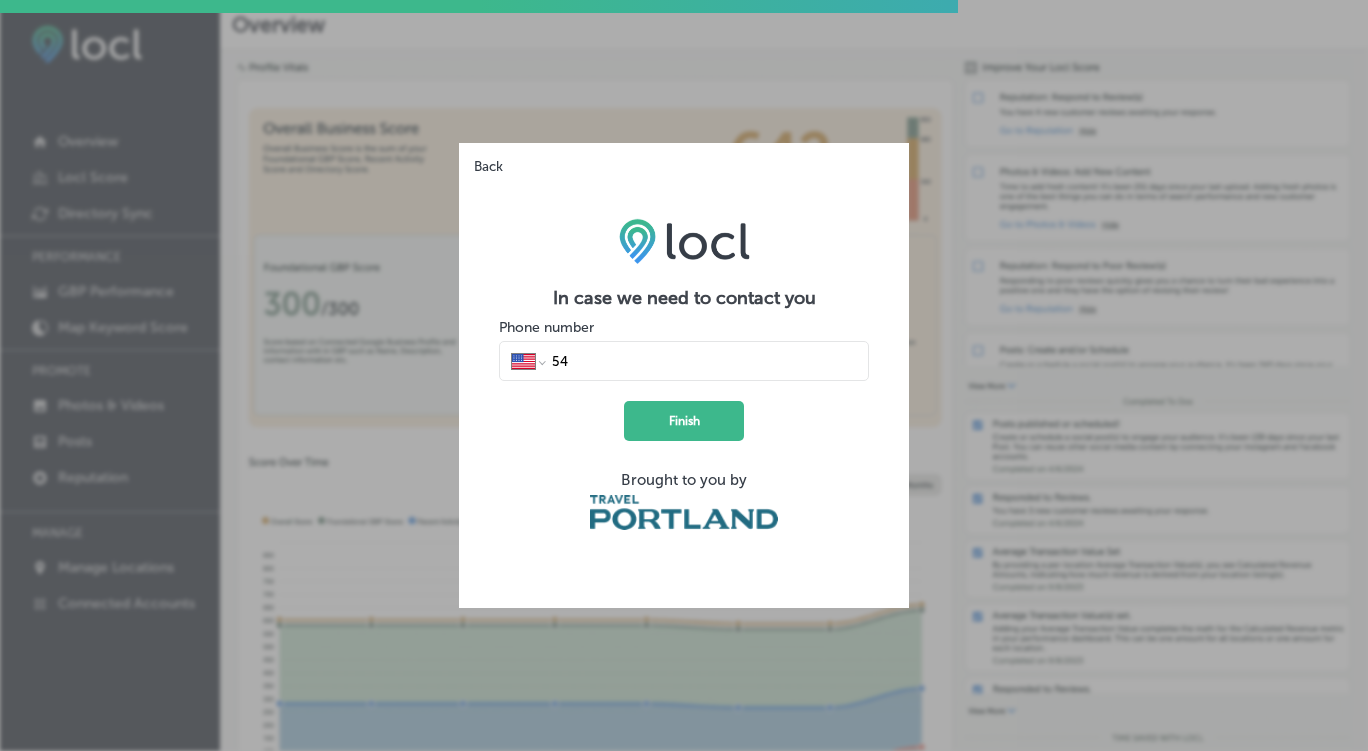 type on "5" 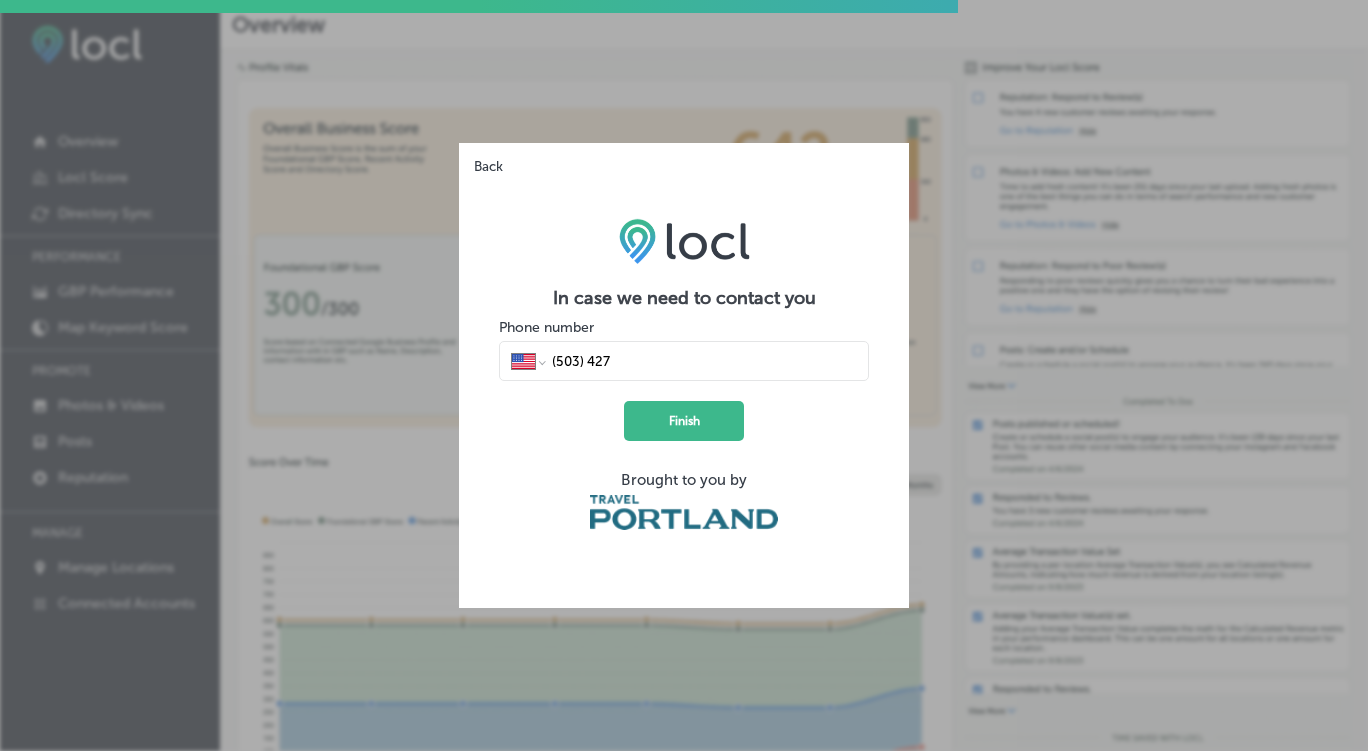 click on "(503) 427" at bounding box center [703, 361] 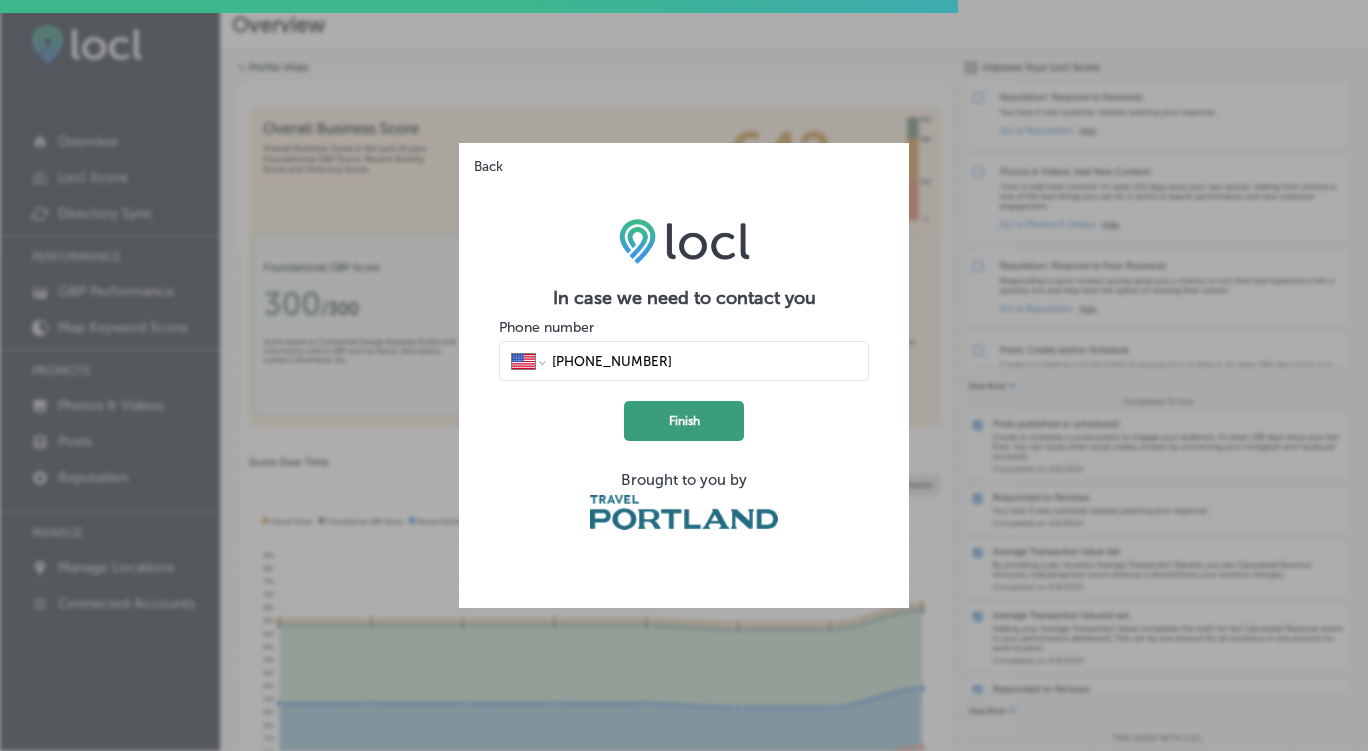 type on "(503) 427-8676" 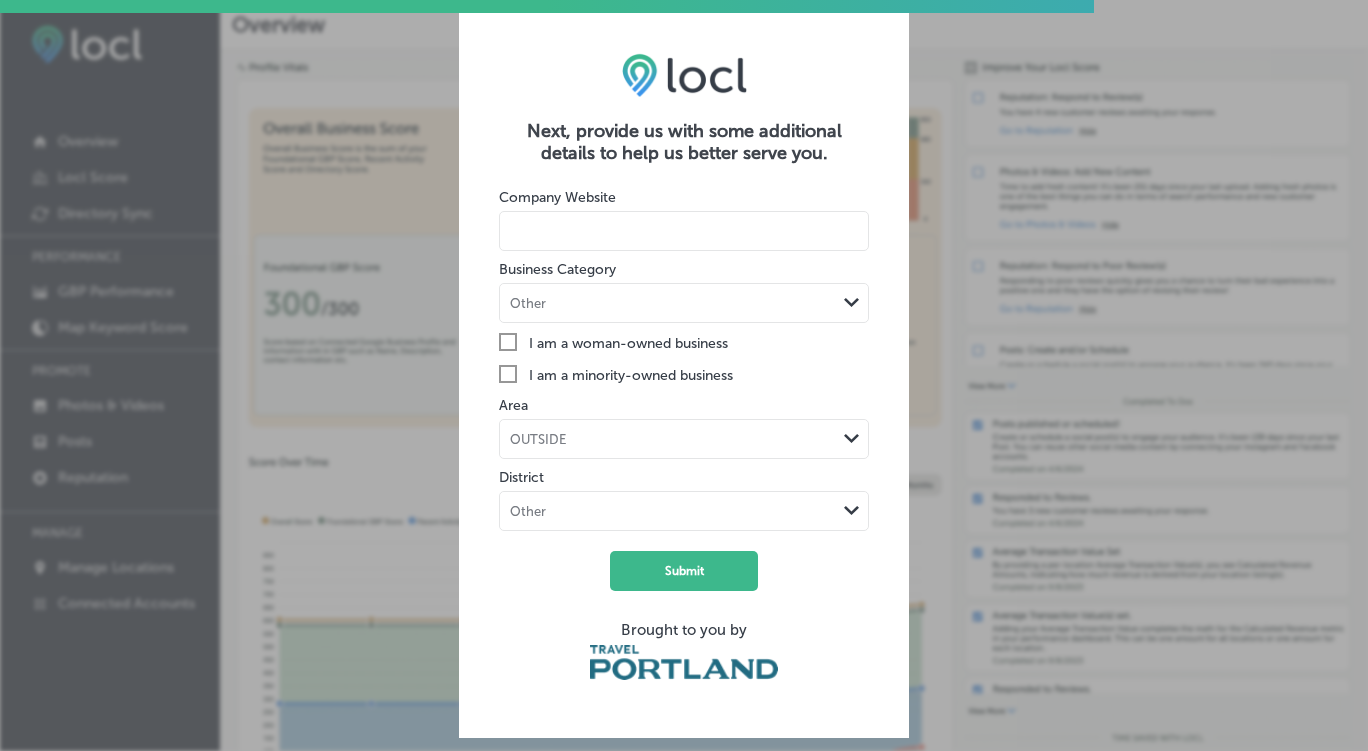 click at bounding box center [684, 231] 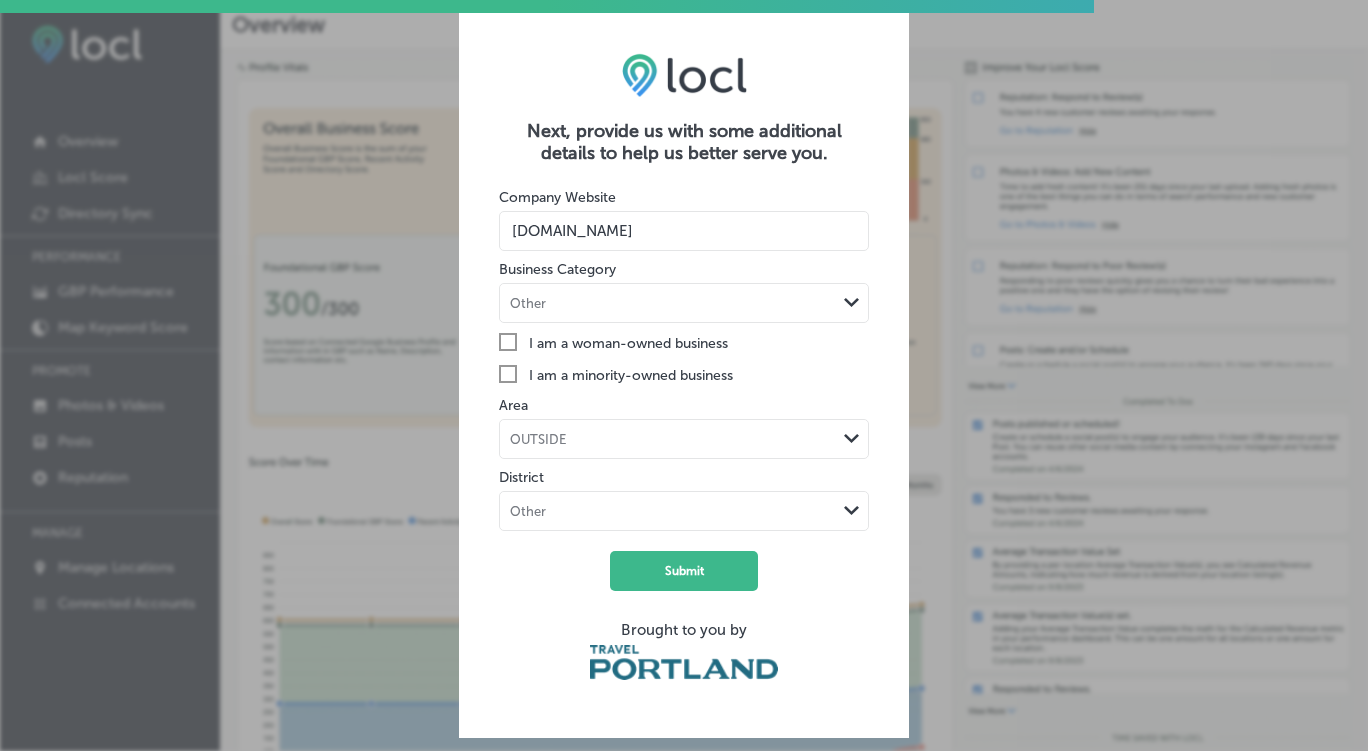 type on "cheersandgearspdx.com" 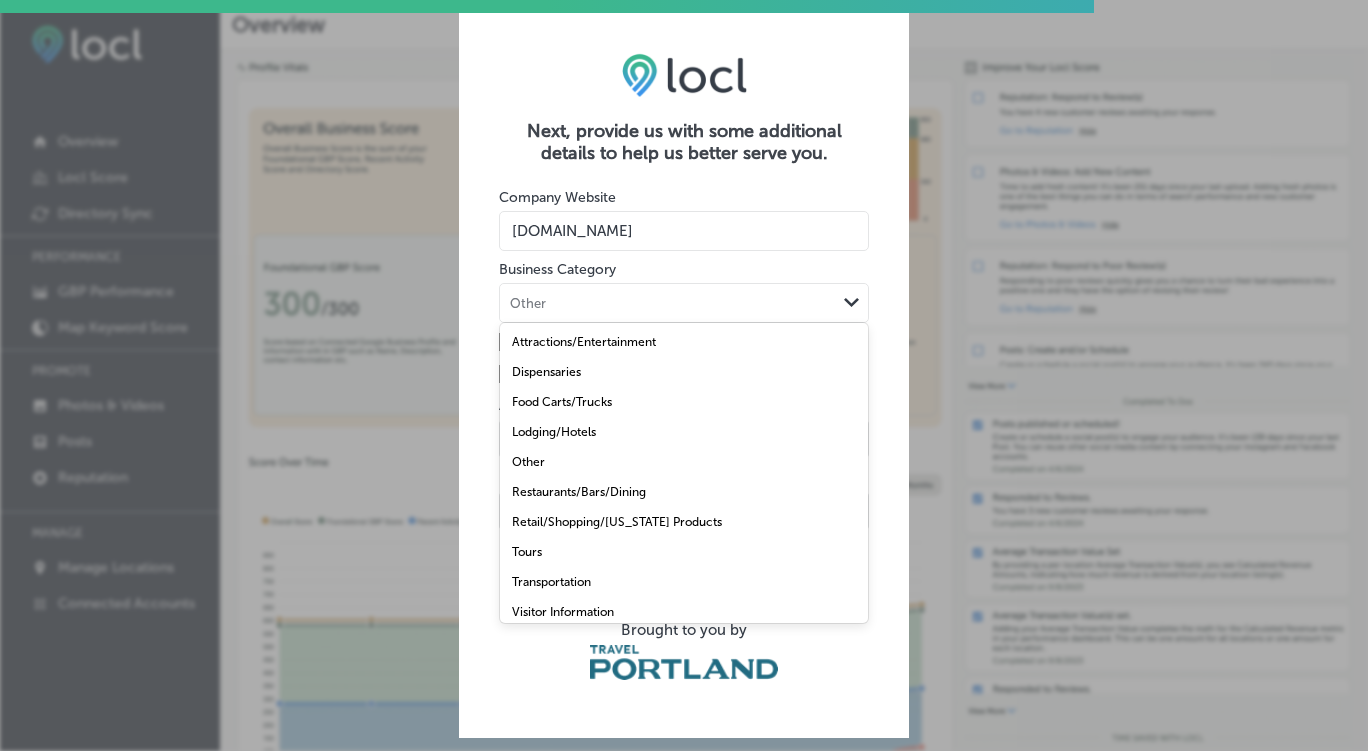 click on "Tours" at bounding box center [684, 552] 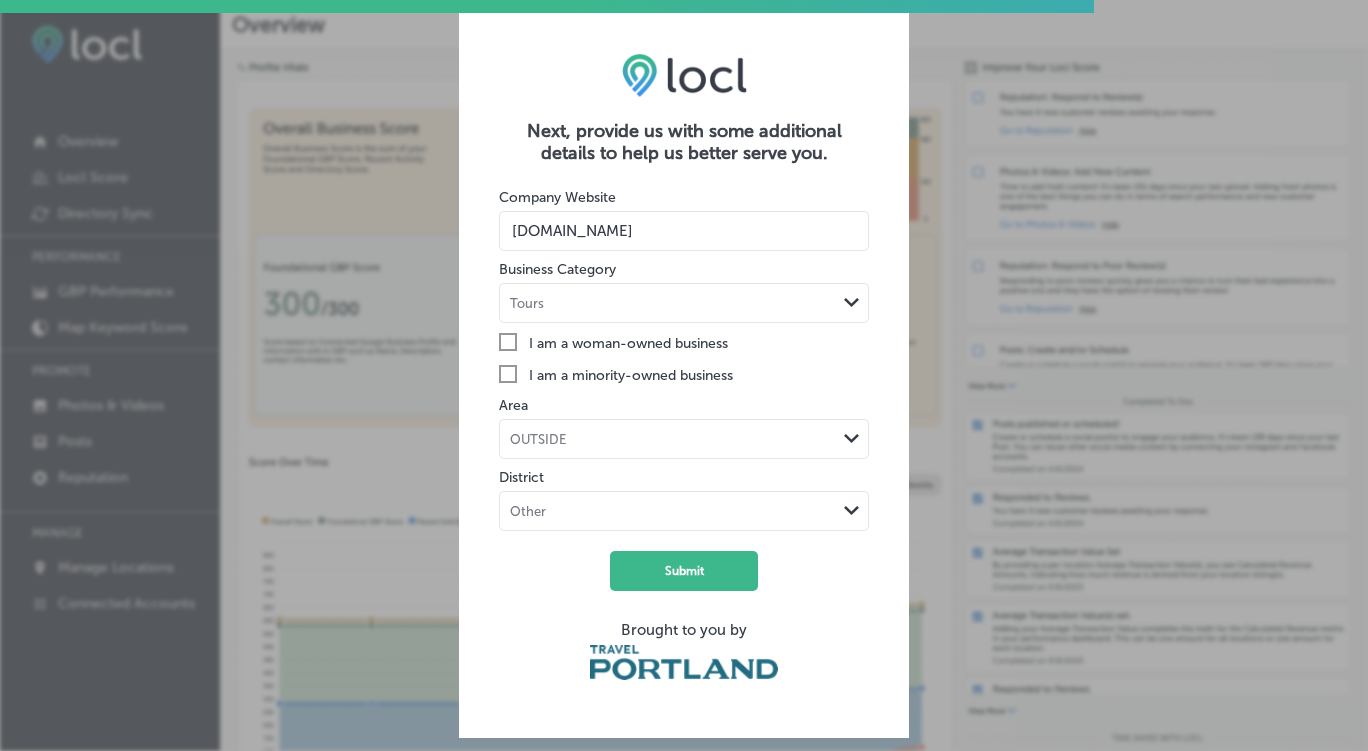 click on "Other
Path
Created with Sketch." at bounding box center [684, 511] 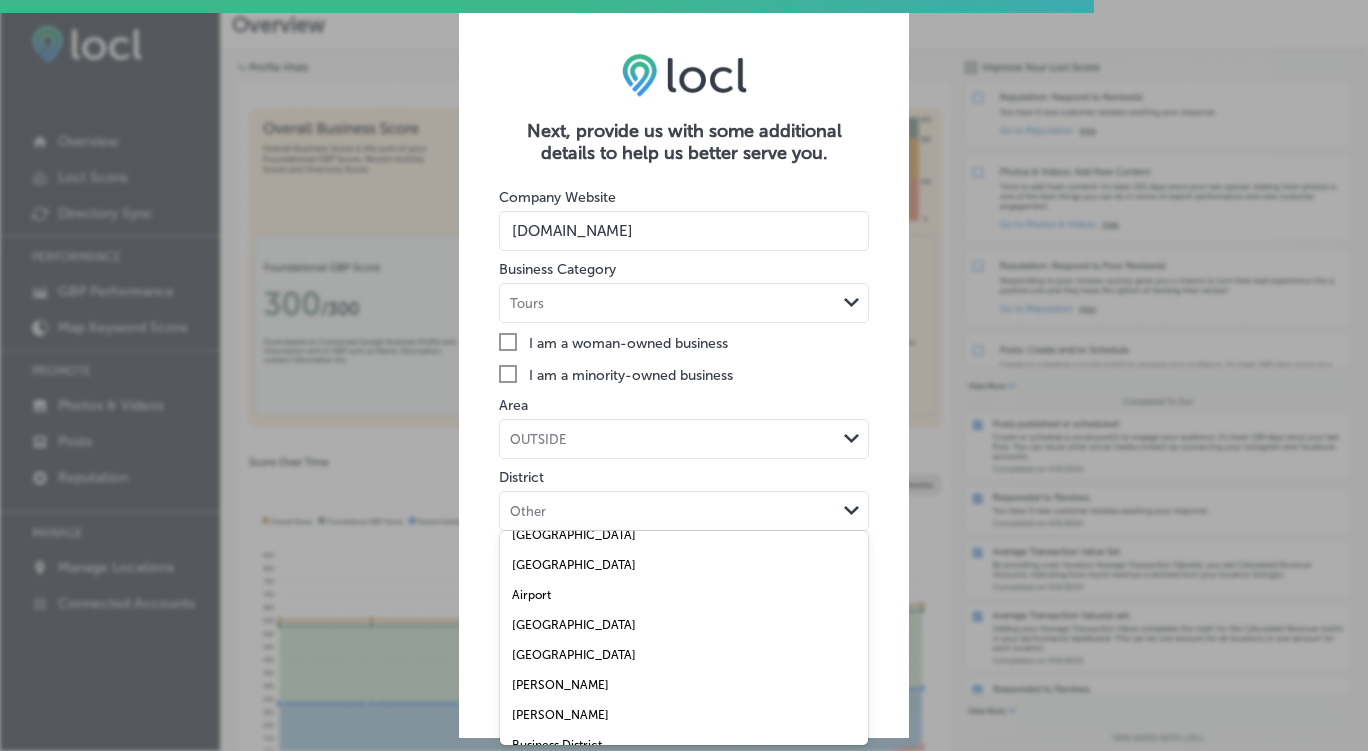 scroll, scrollTop: 0, scrollLeft: 0, axis: both 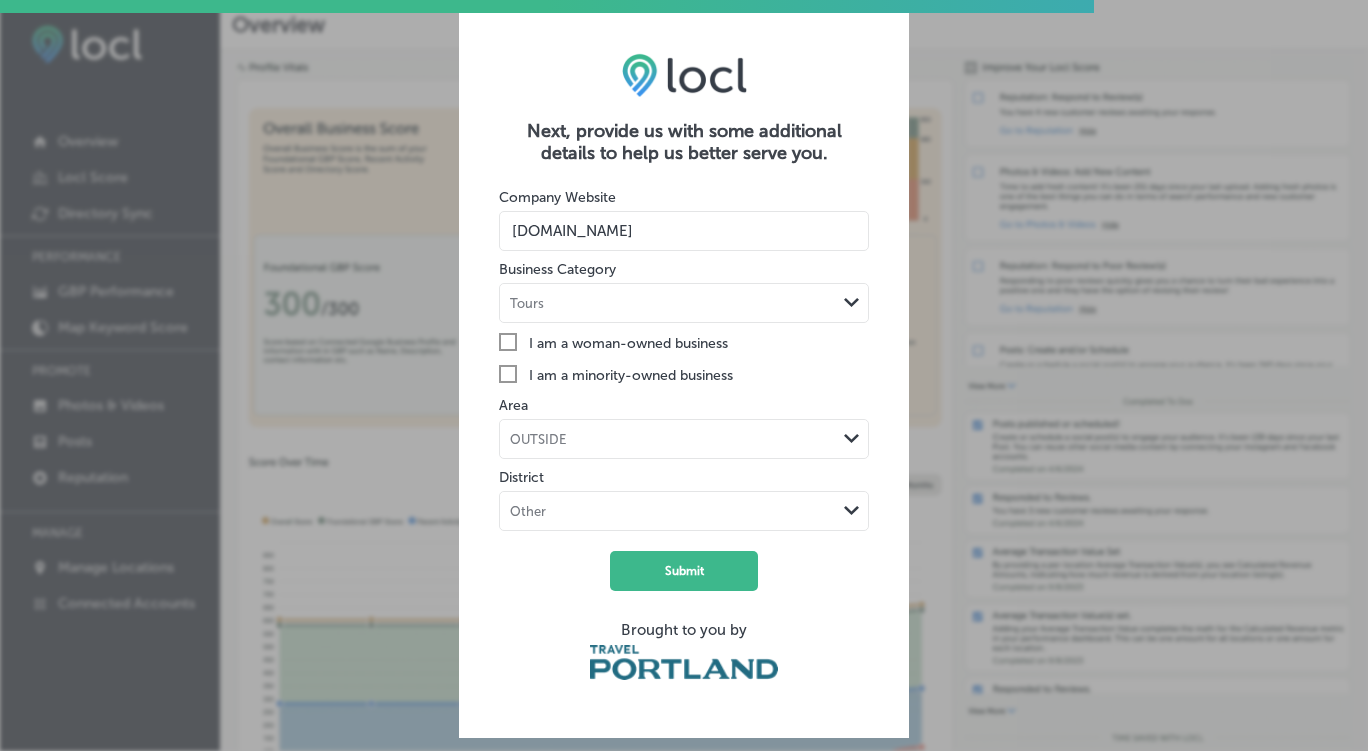 click on "Other
Path
Created with Sketch." at bounding box center (684, 511) 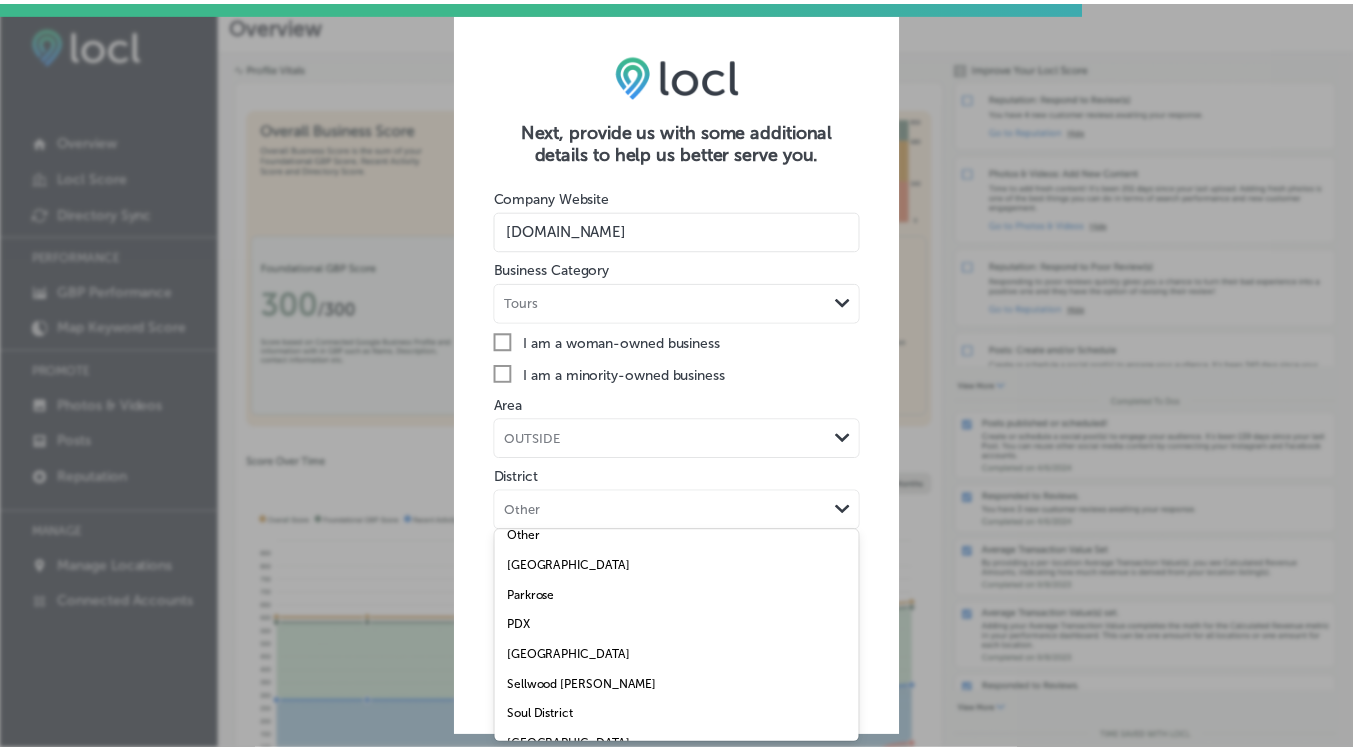 scroll, scrollTop: 911, scrollLeft: 0, axis: vertical 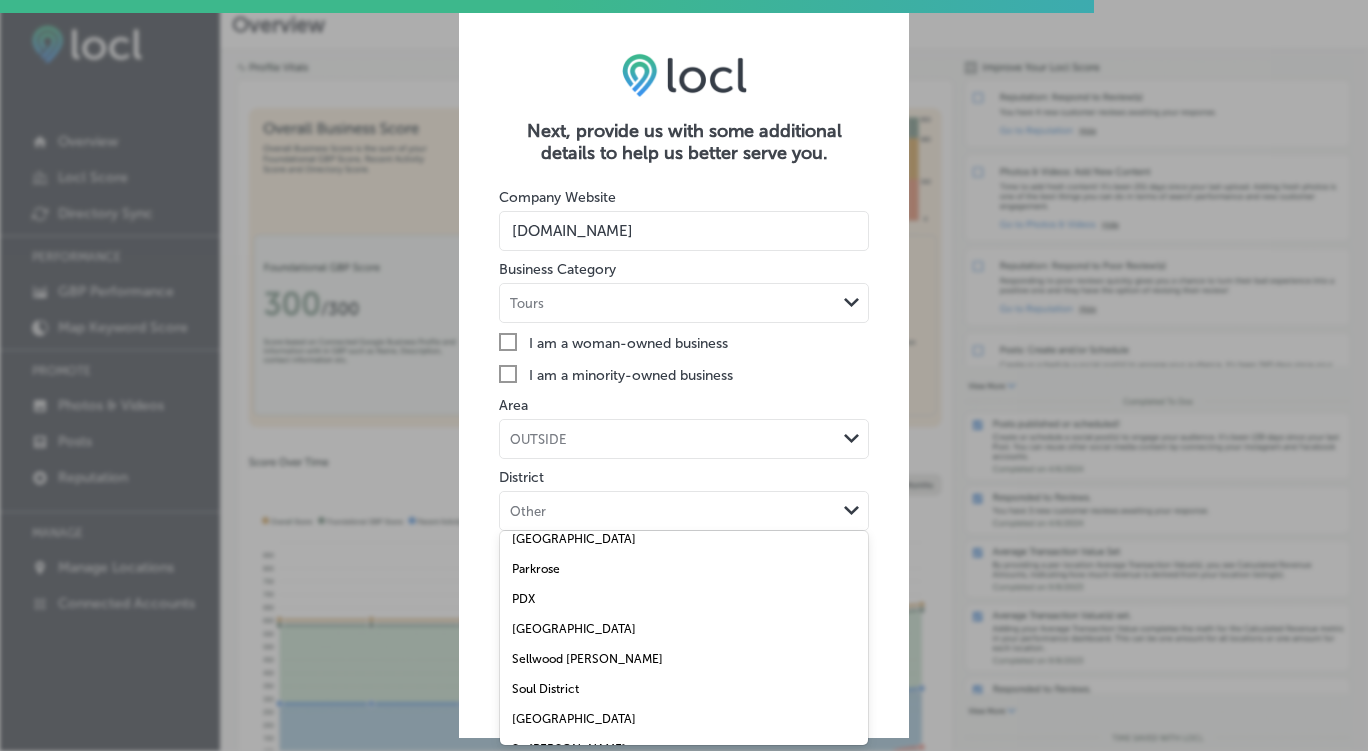 click on "PDX" at bounding box center [684, 599] 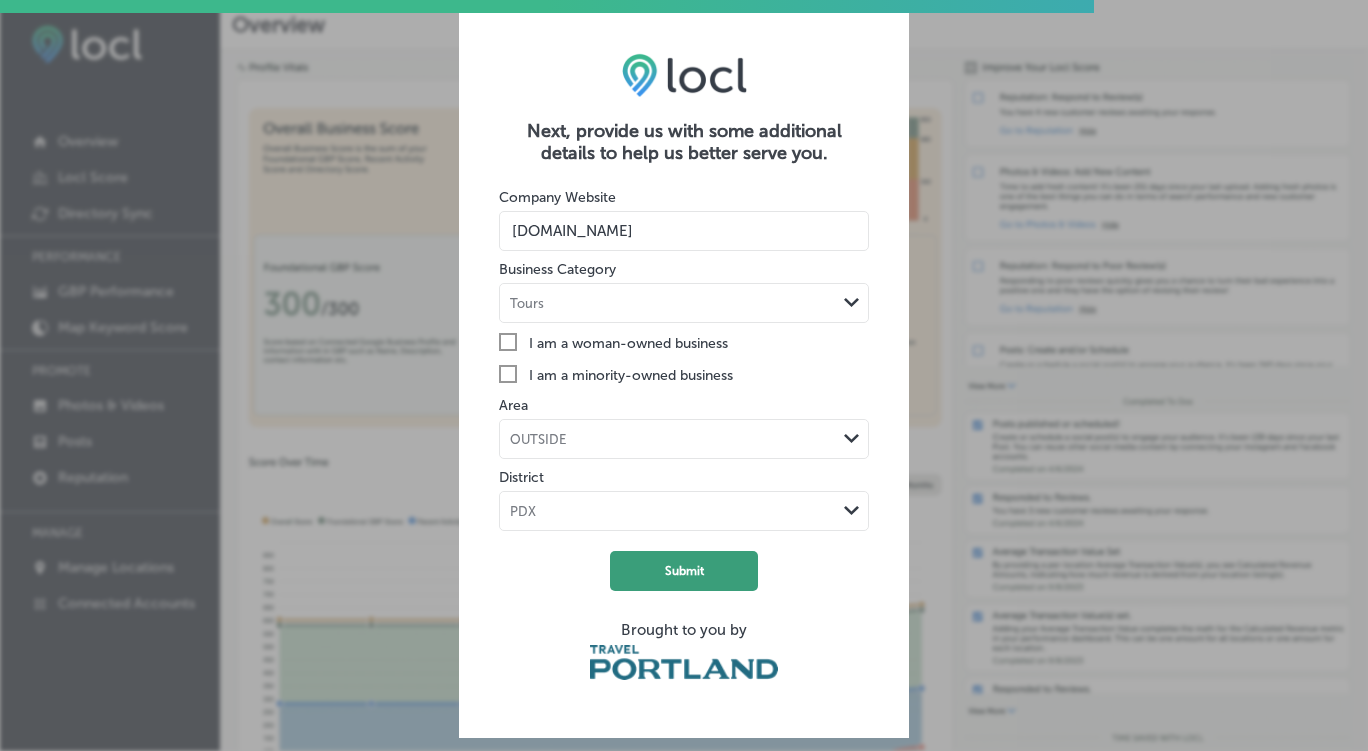 click on "Submit" at bounding box center (684, 571) 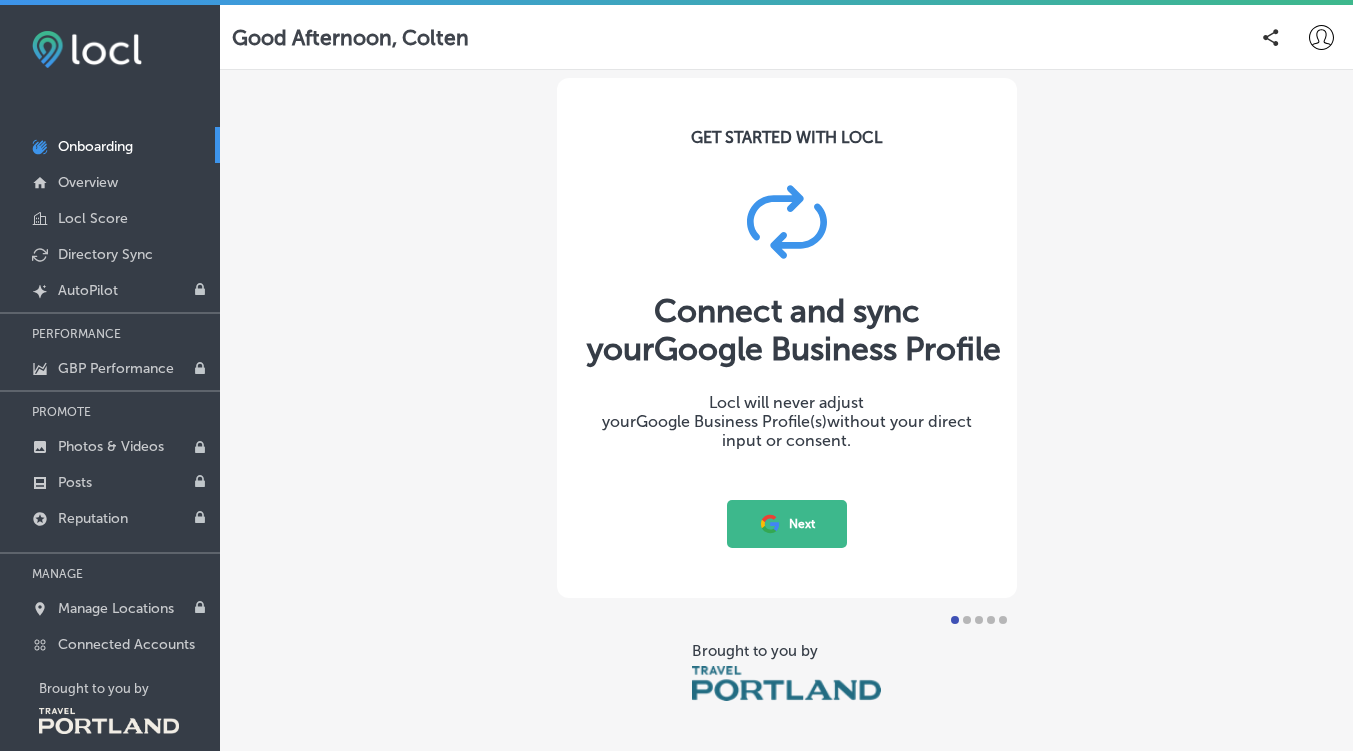 click 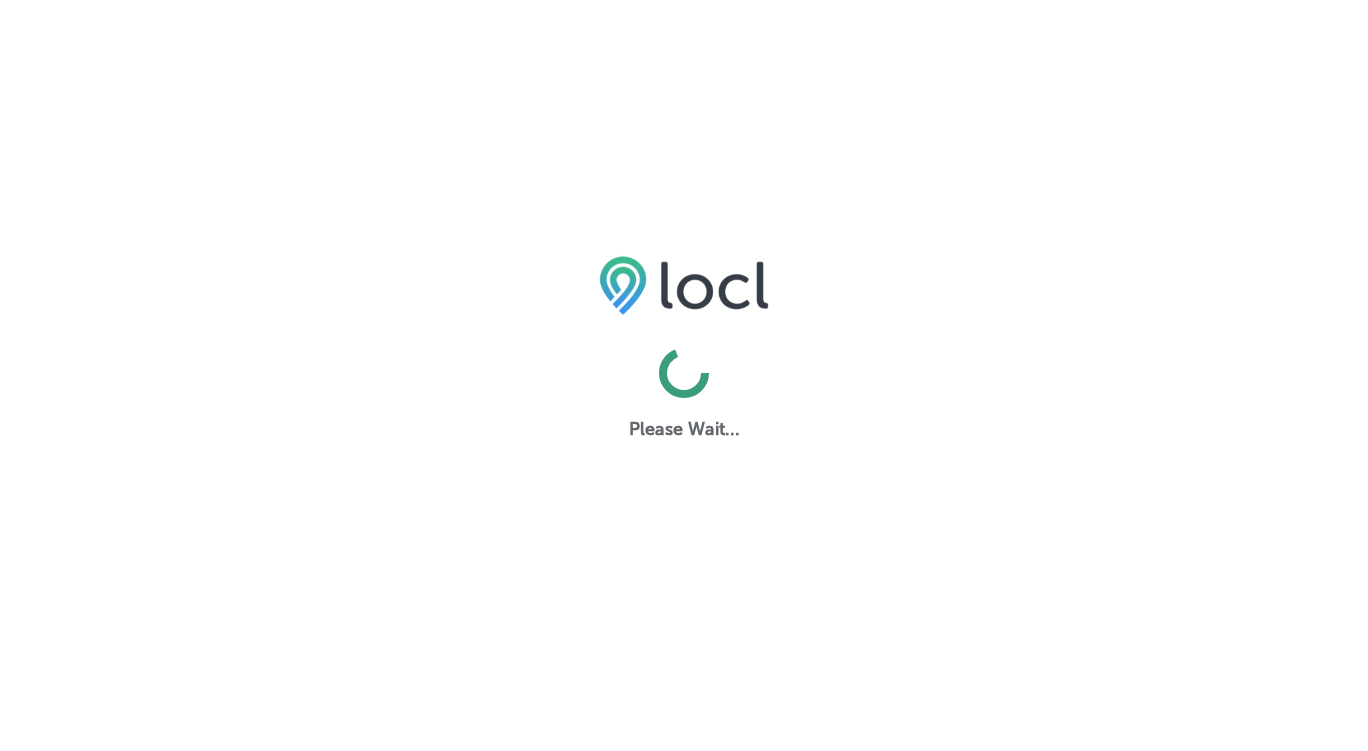 scroll, scrollTop: 0, scrollLeft: 0, axis: both 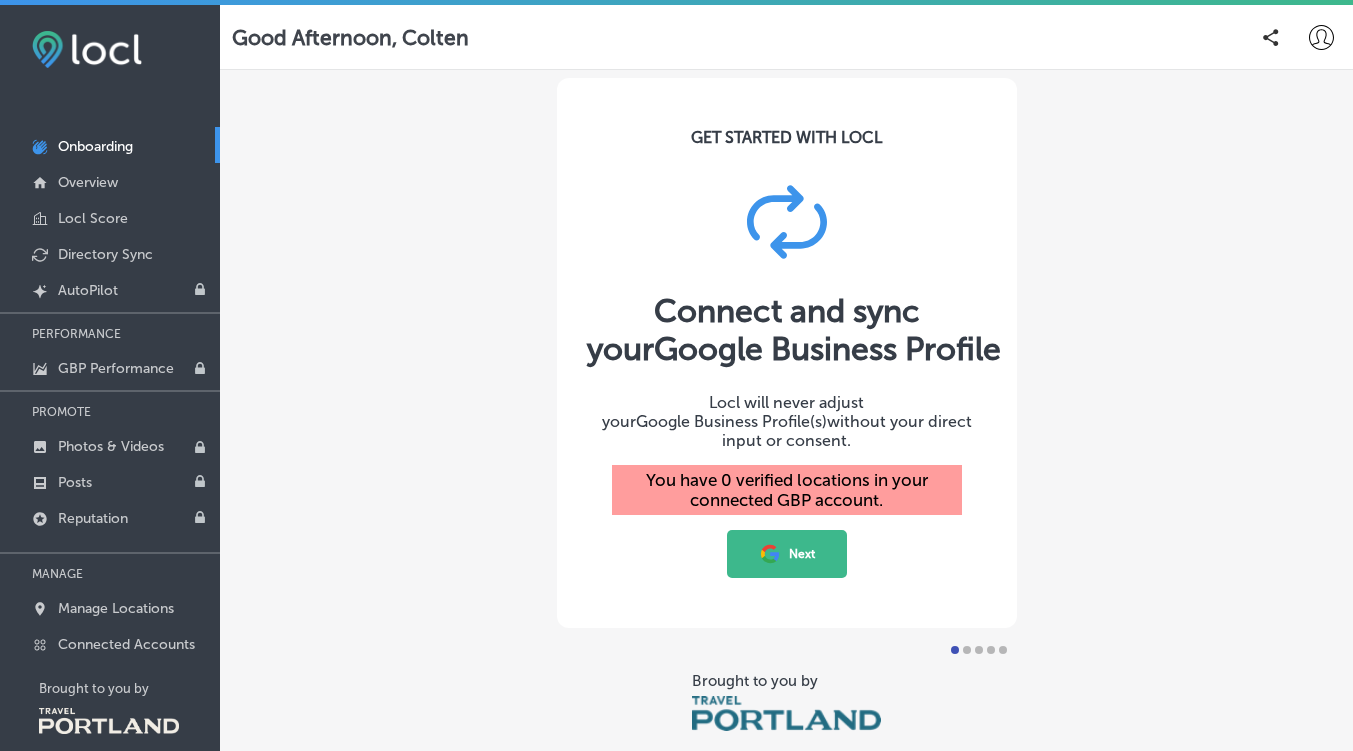 click on "Next" at bounding box center [787, 554] 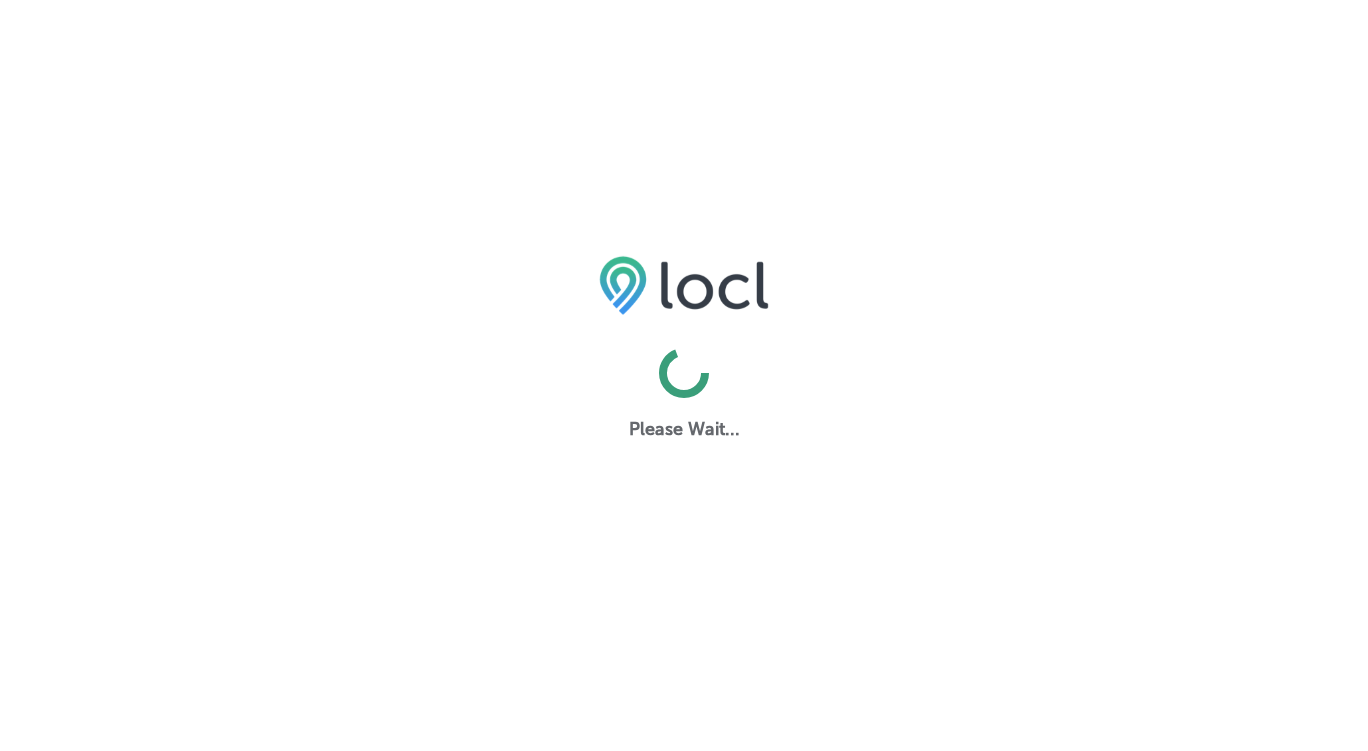 scroll, scrollTop: 0, scrollLeft: 0, axis: both 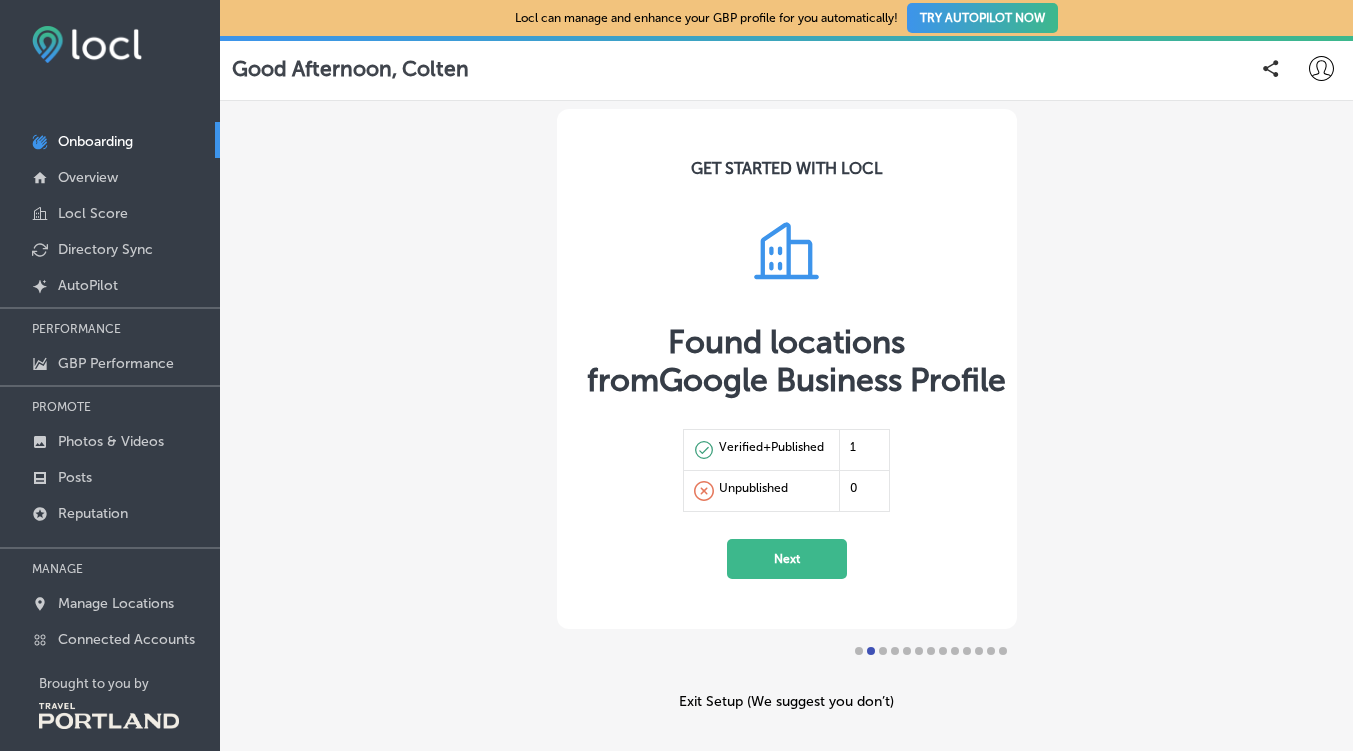 click on "Next" at bounding box center (787, 559) 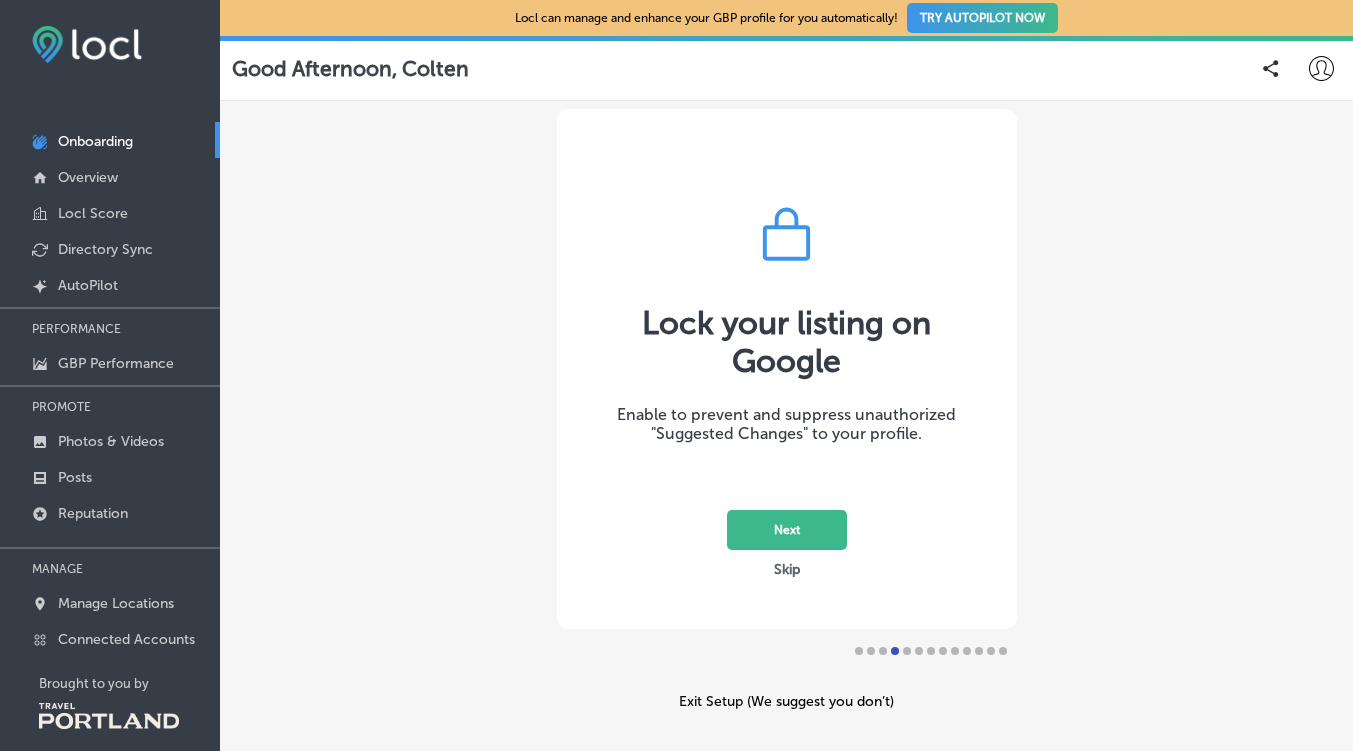click on "Skip" at bounding box center [787, 569] 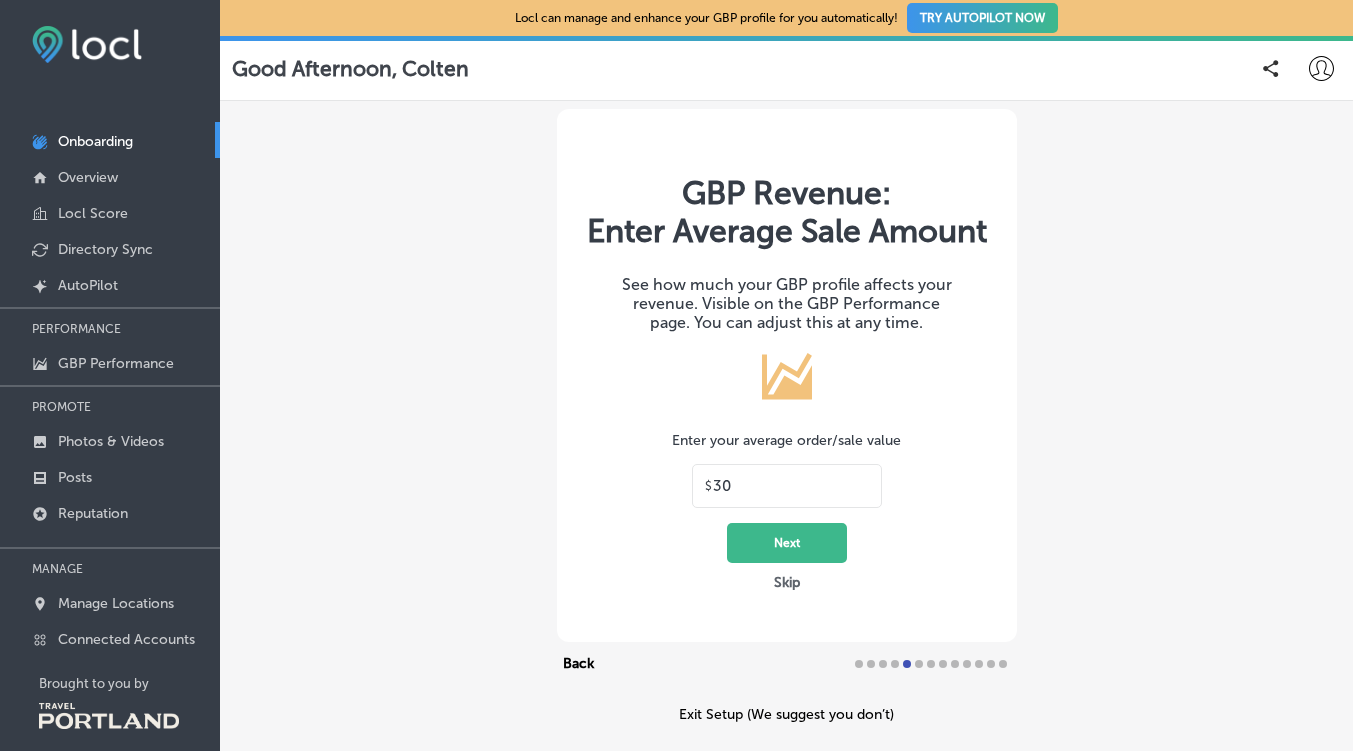 click on "Skip" at bounding box center [787, 582] 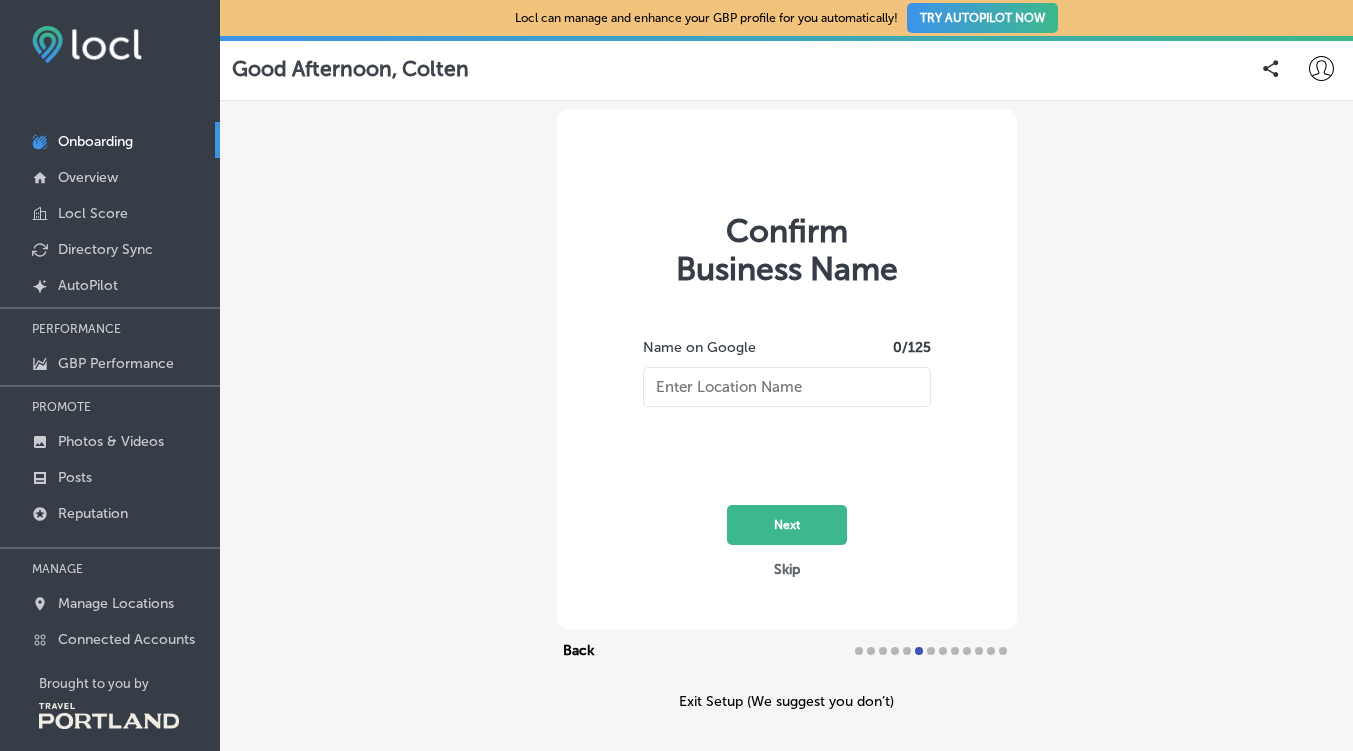 type on "Cheers & Gears" 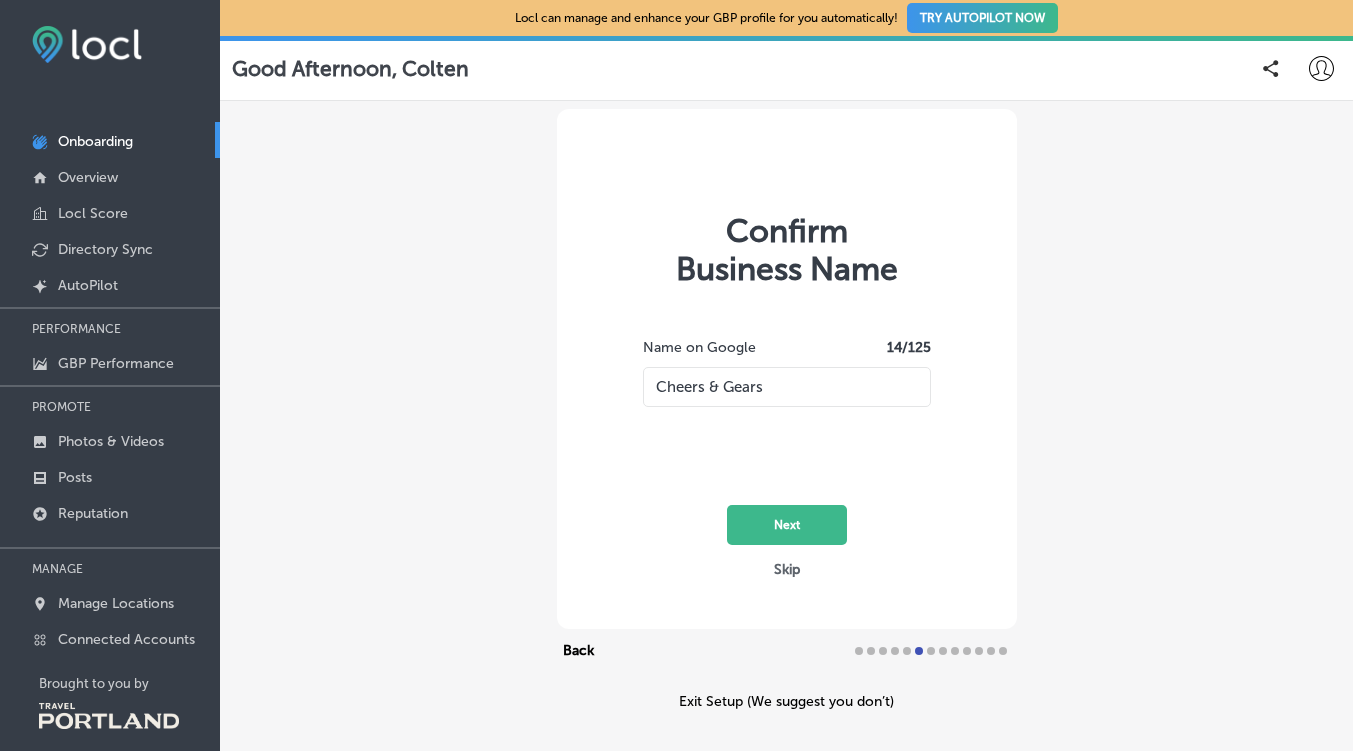 click on "Cheers & Gears" at bounding box center [787, 387] 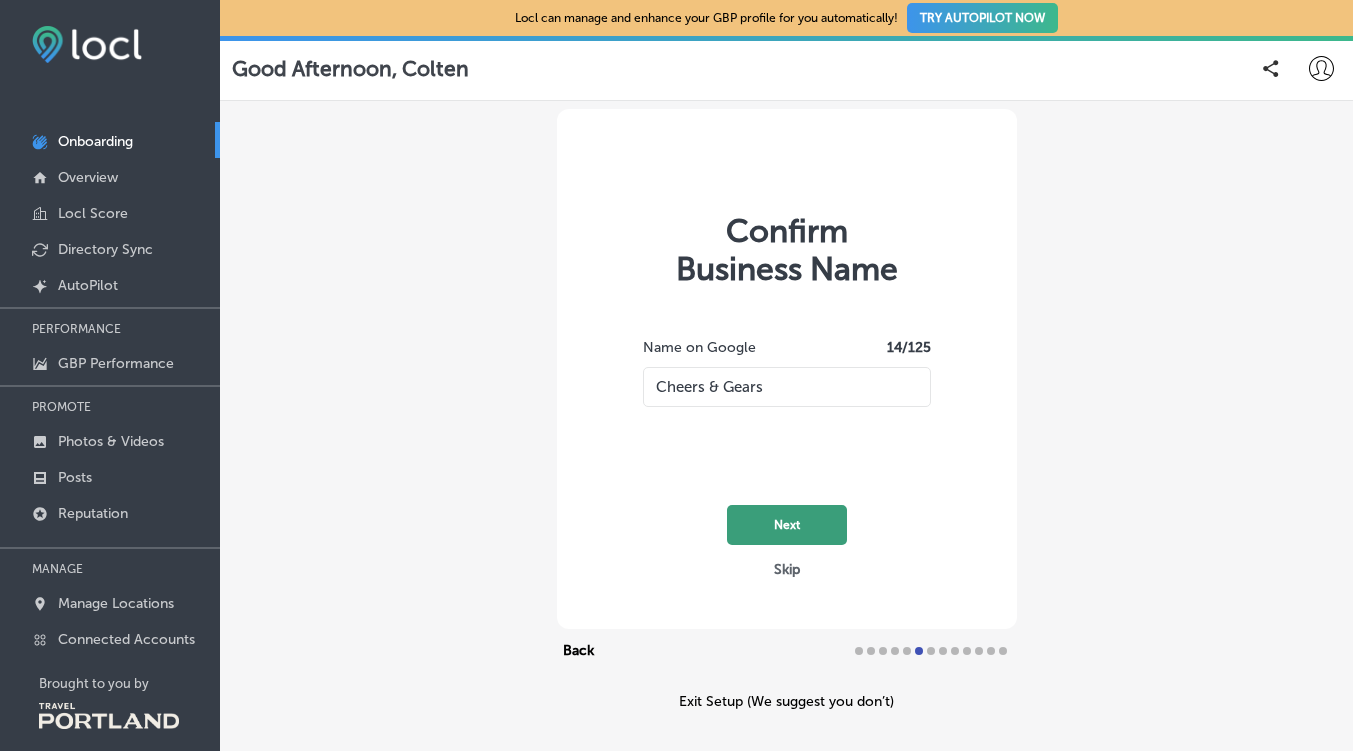 click on "Next" 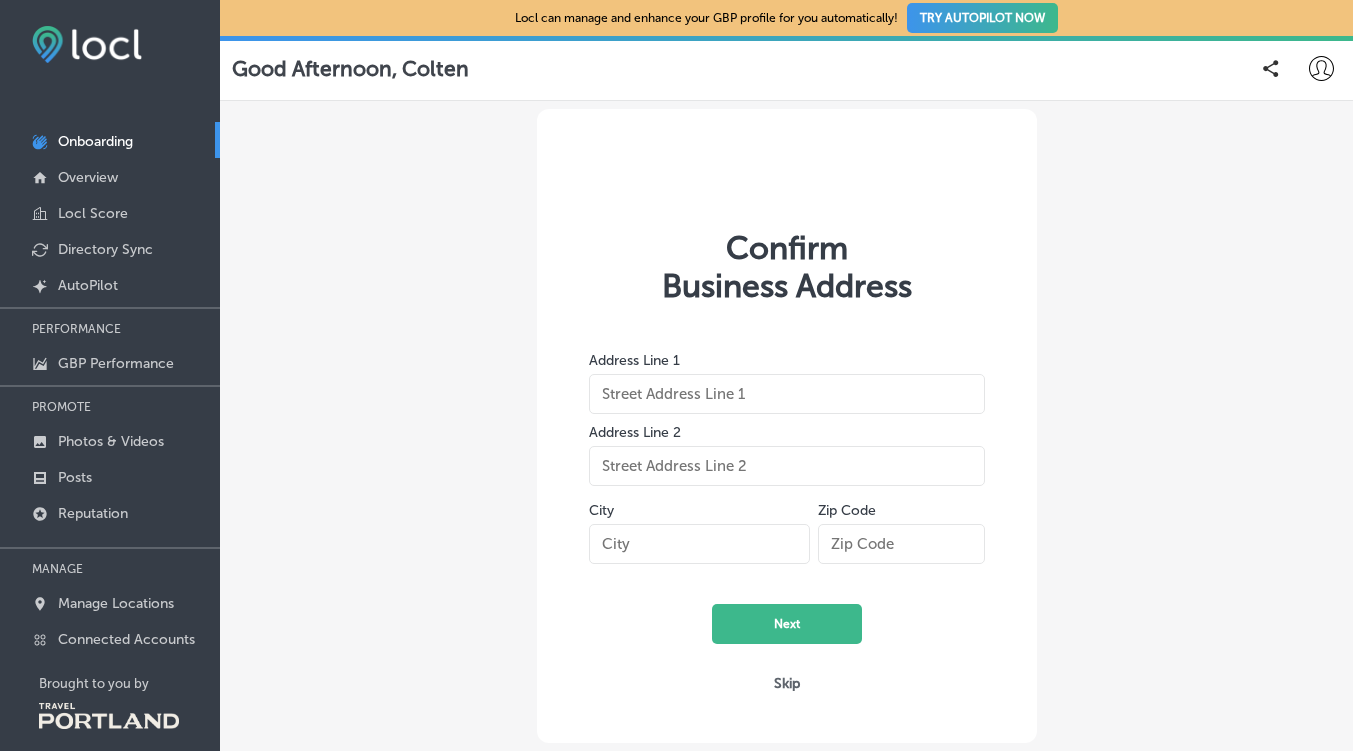type on "1399 SE 11th Ave." 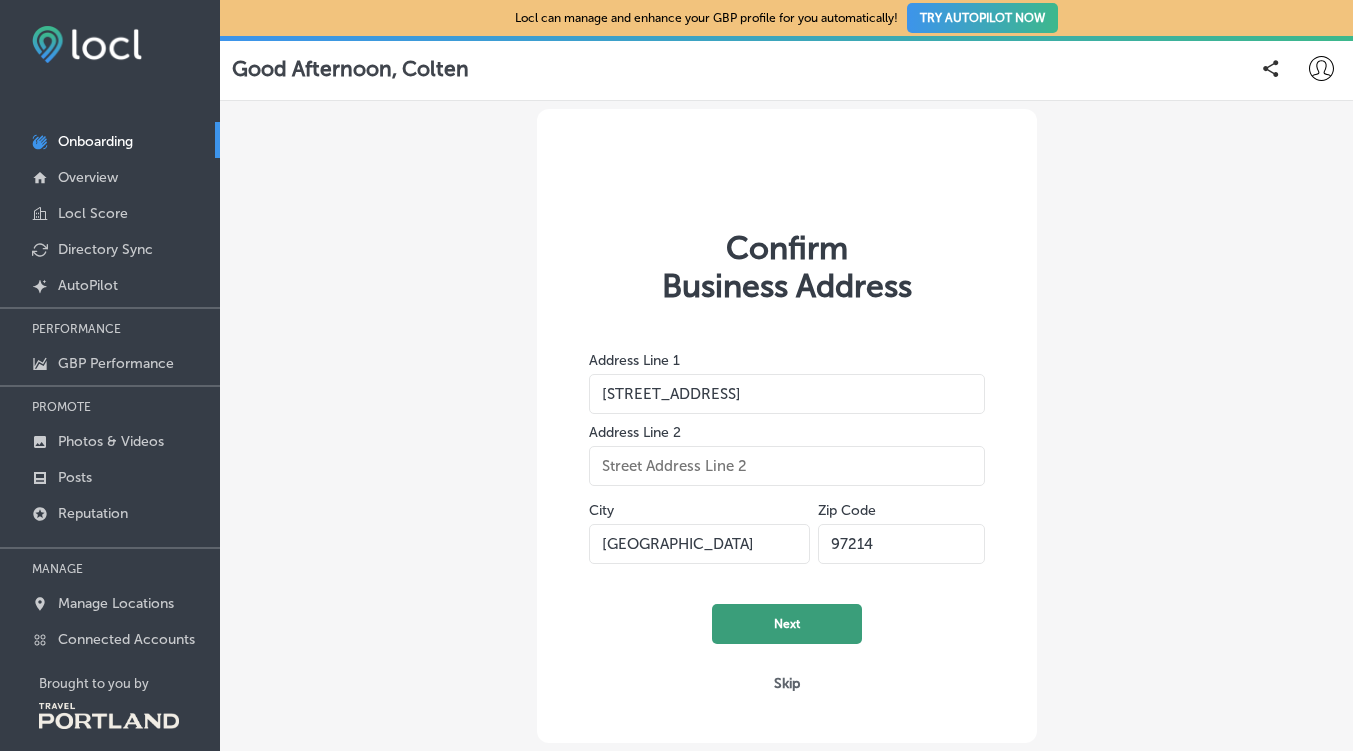 click on "Next" 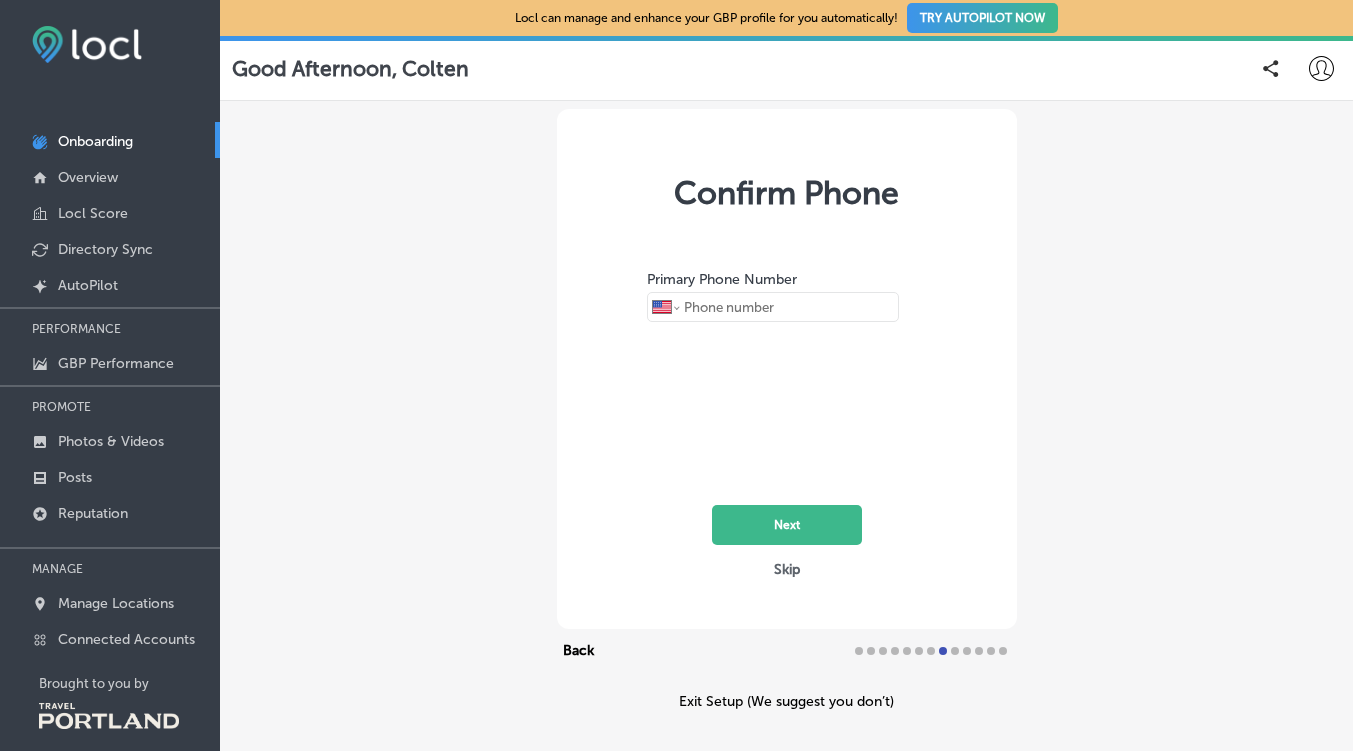 type on "+1 503 427 8676" 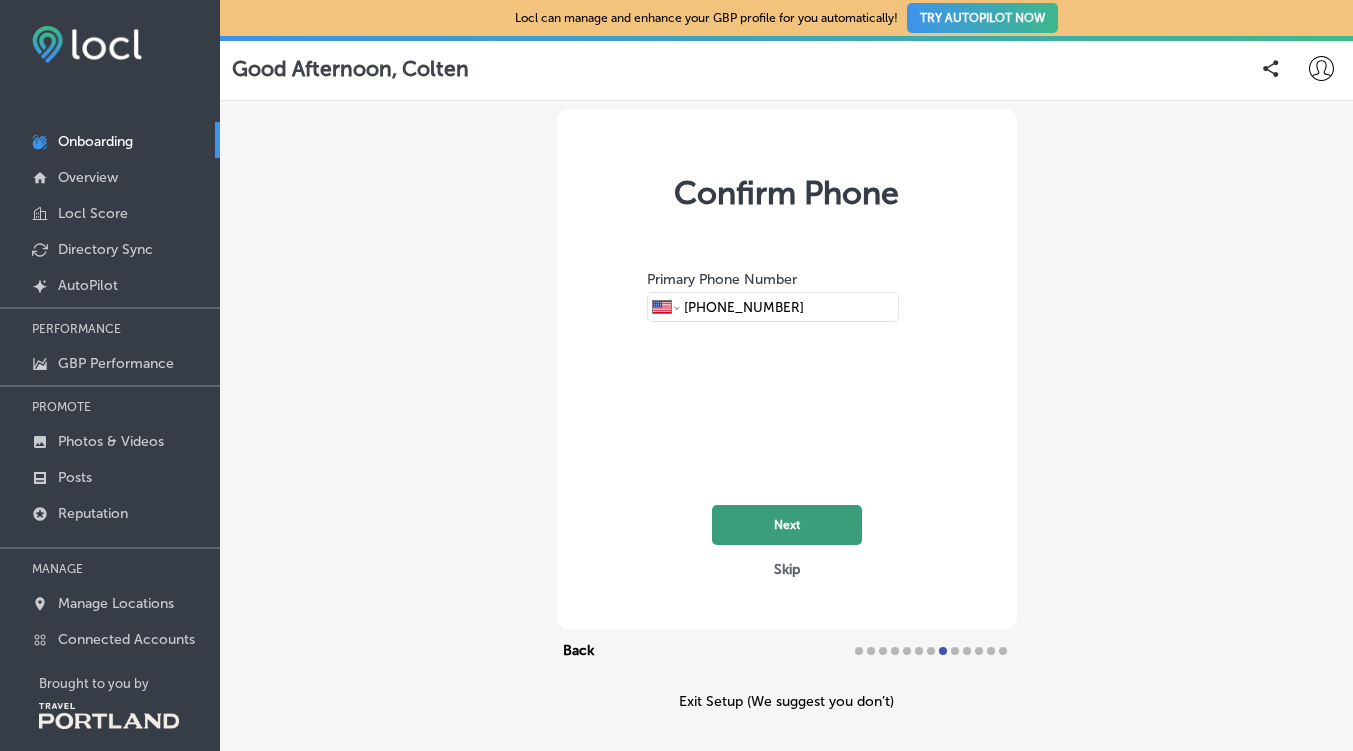 click on "Next" 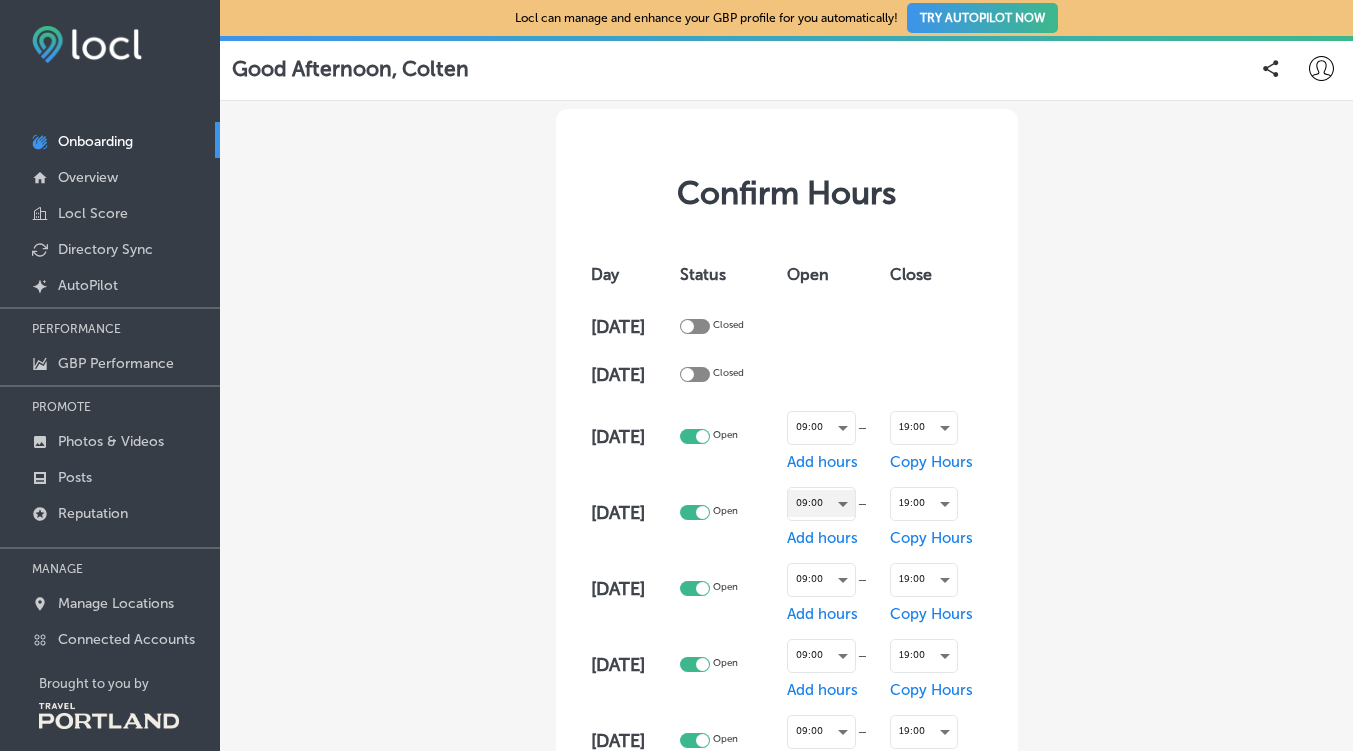 click on "09:00" at bounding box center [821, 503] 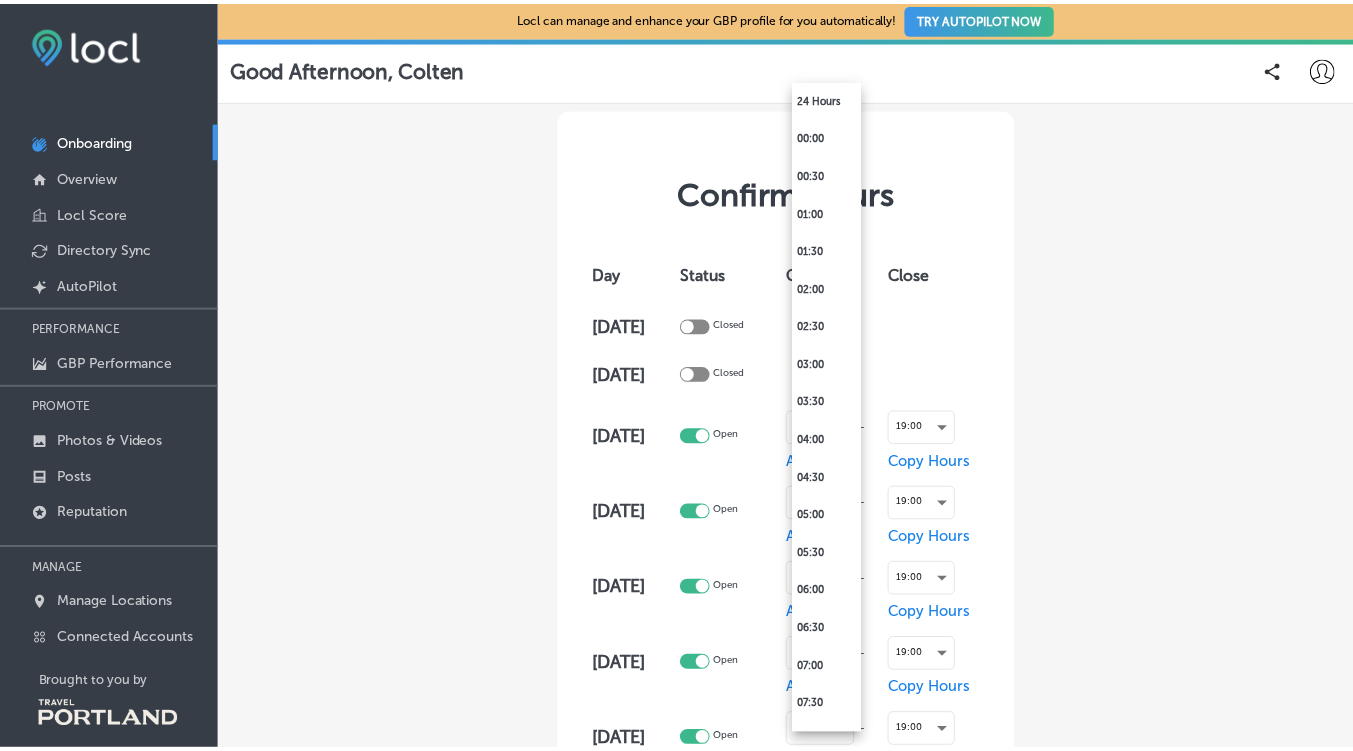 scroll, scrollTop: 413, scrollLeft: 0, axis: vertical 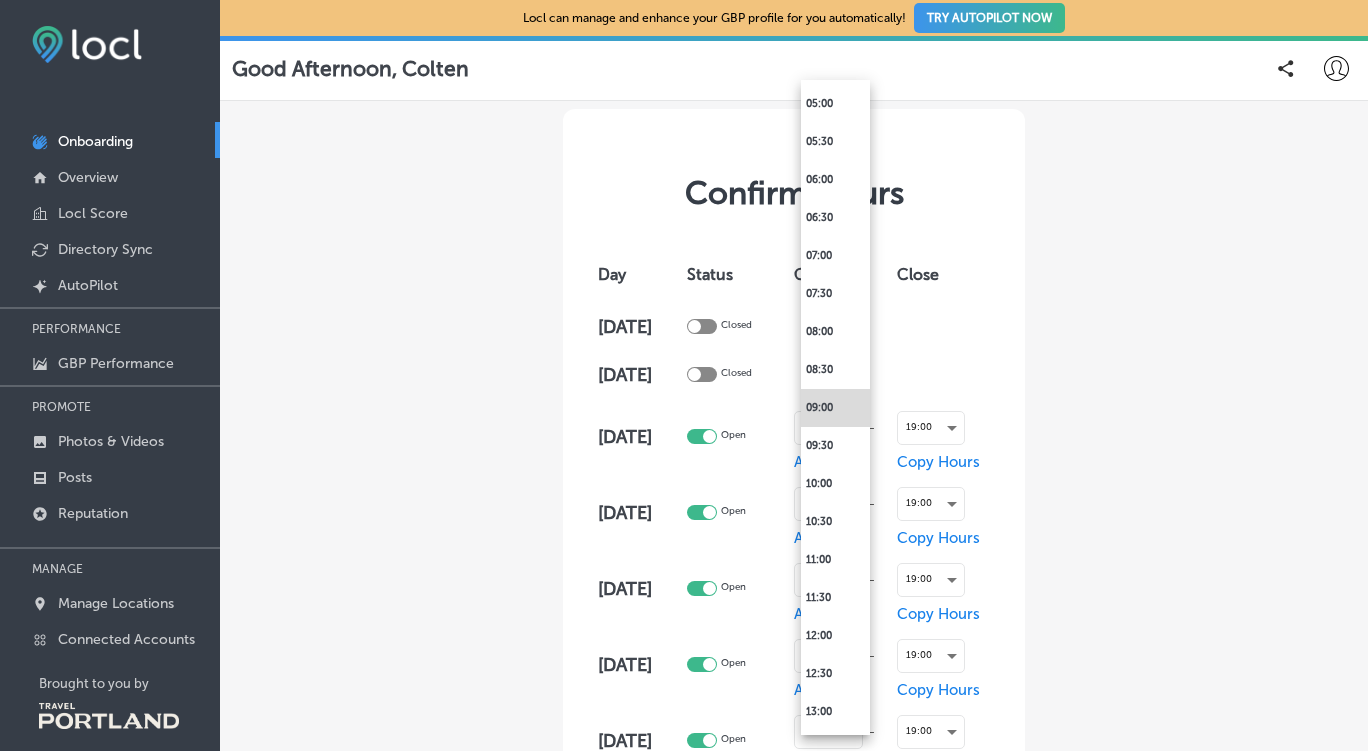 click at bounding box center [684, 375] 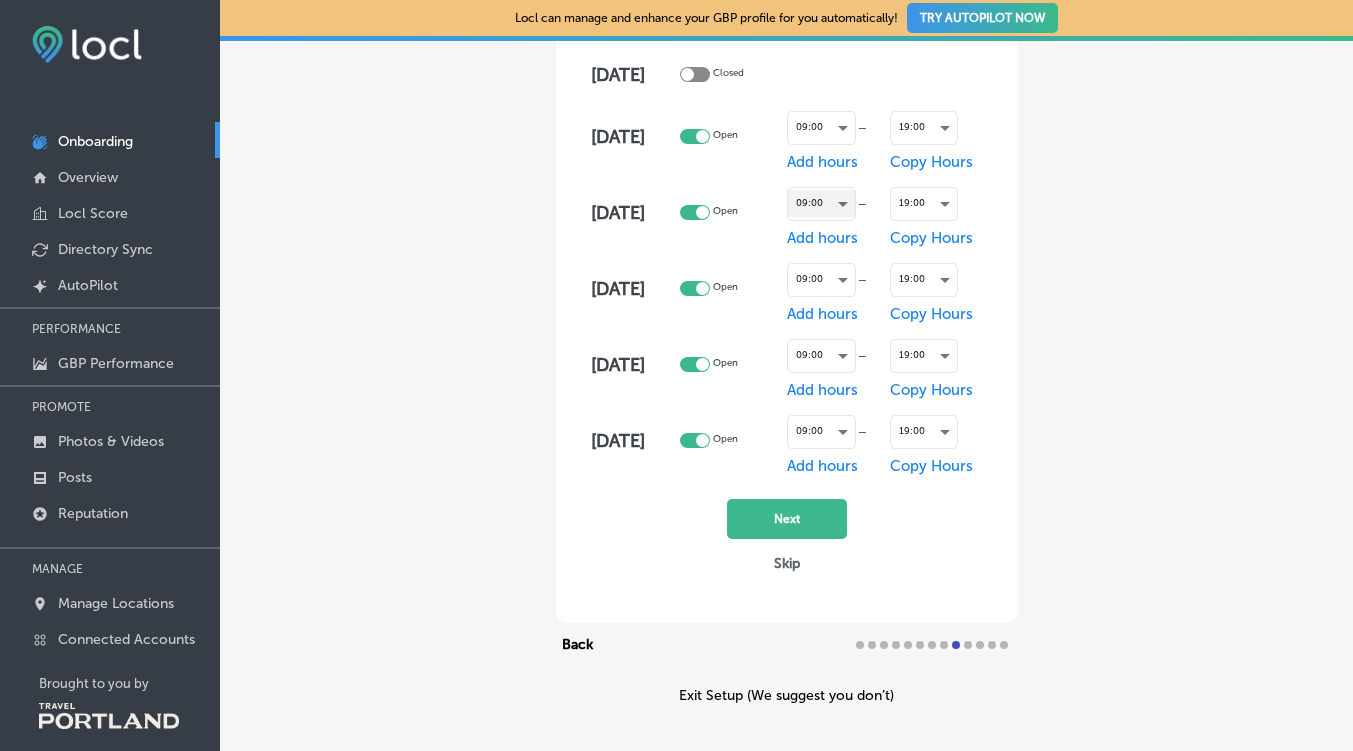scroll, scrollTop: 341, scrollLeft: 0, axis: vertical 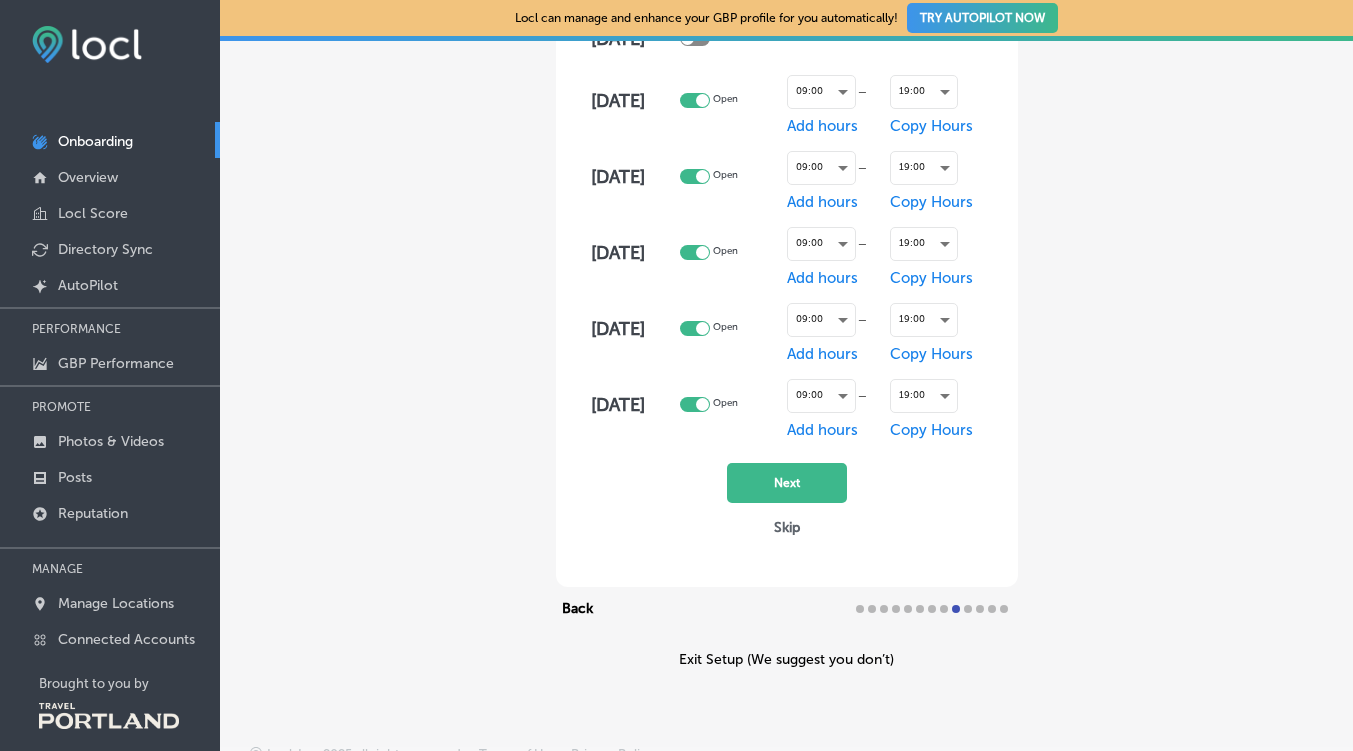 click on "Skip" at bounding box center [787, 527] 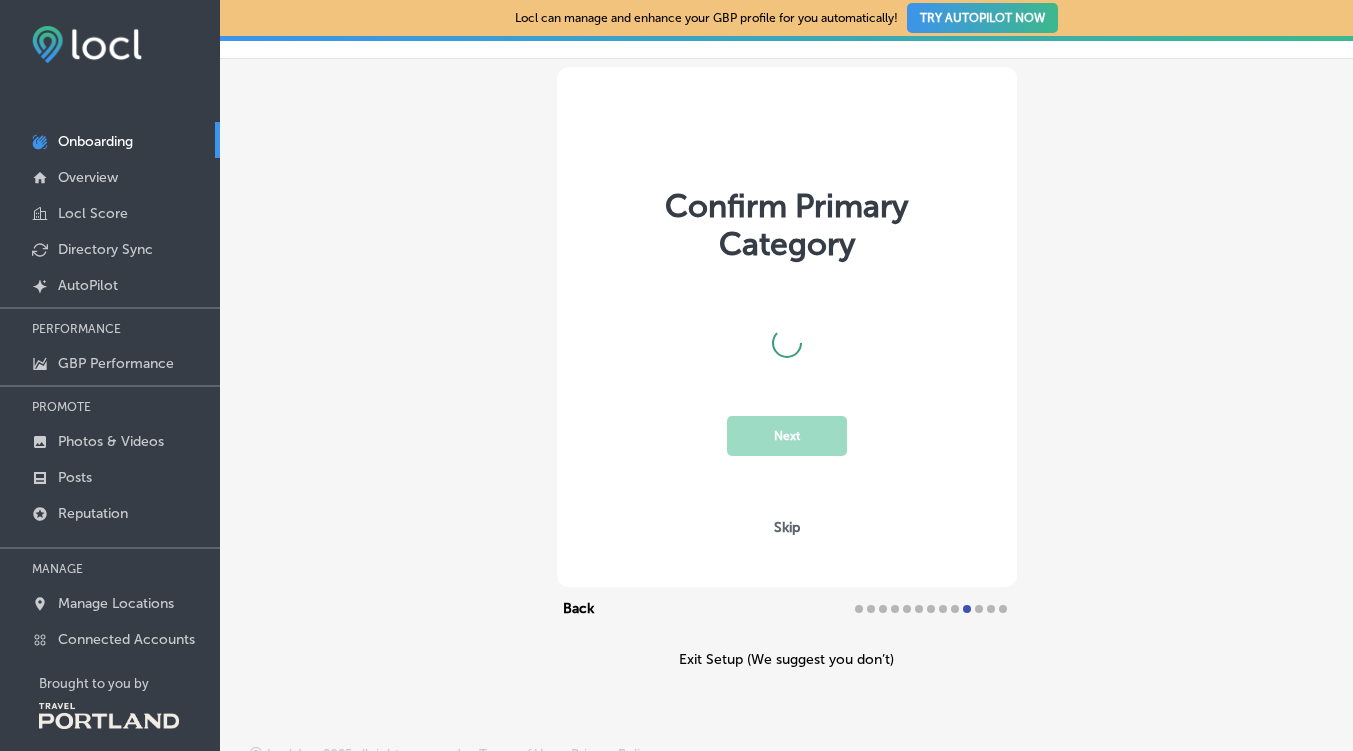 scroll, scrollTop: 48, scrollLeft: 0, axis: vertical 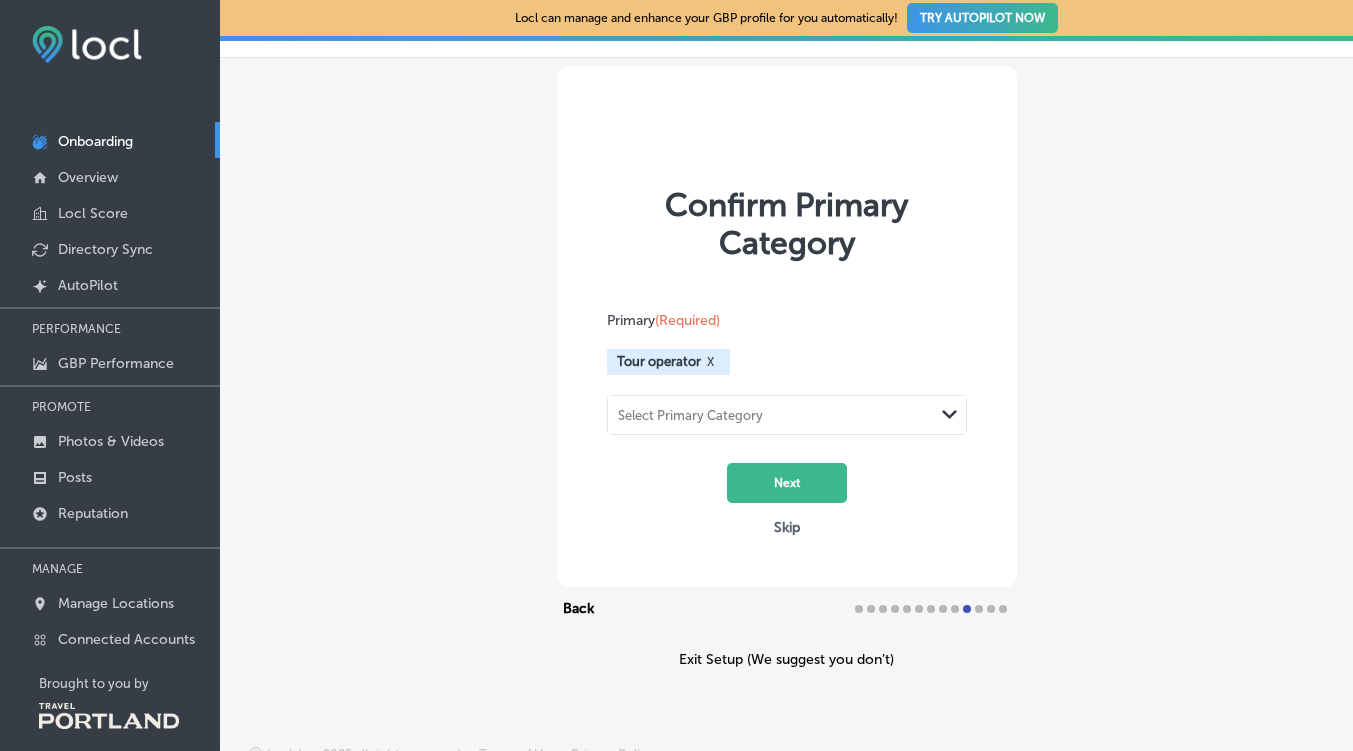 click on "Select Primary Category" at bounding box center [771, 414] 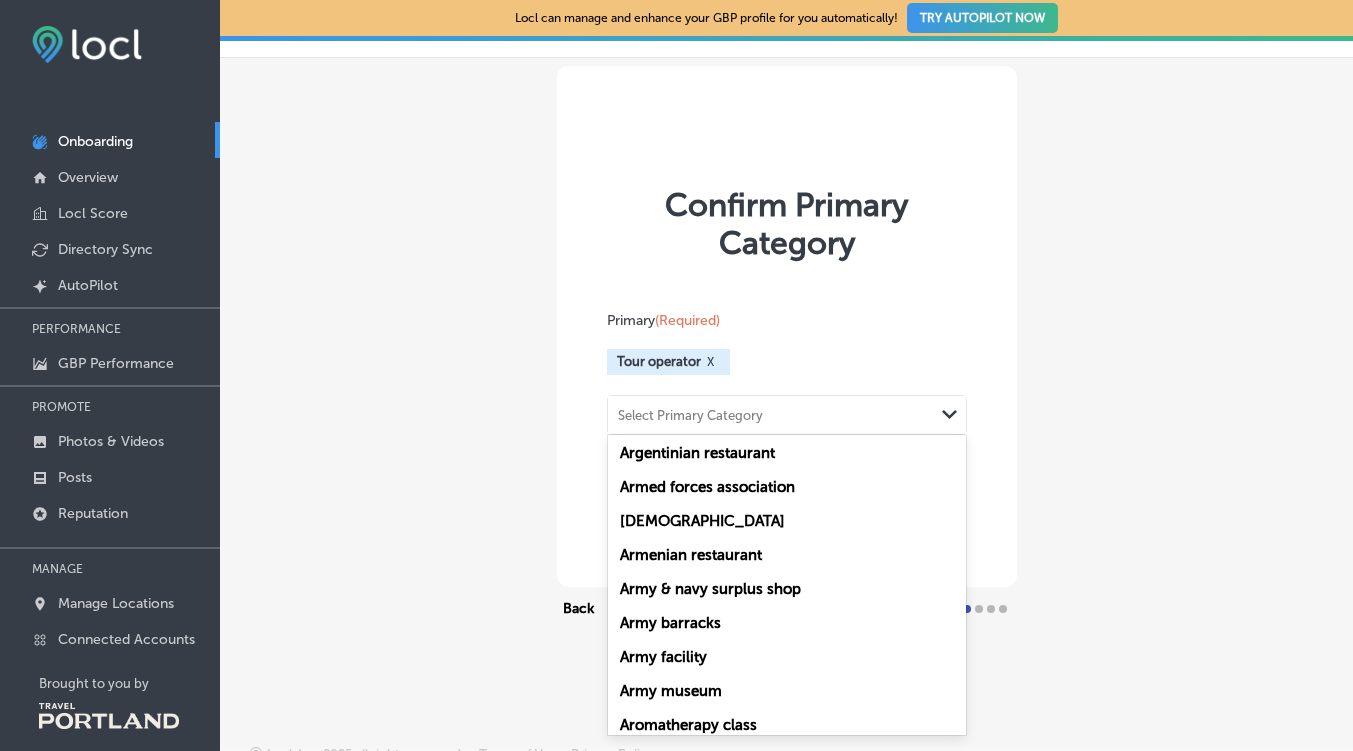 scroll, scrollTop: 6523, scrollLeft: 0, axis: vertical 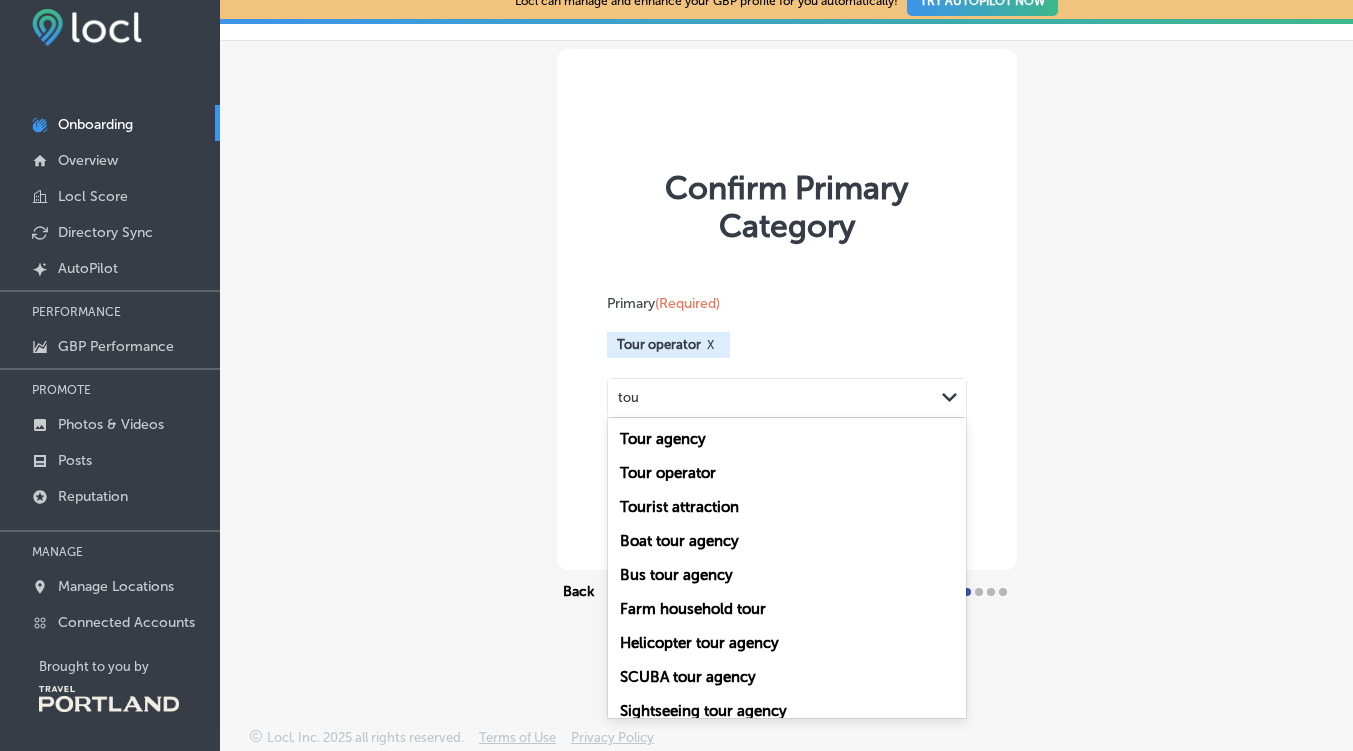 click on "Tourist attraction" at bounding box center [787, 507] 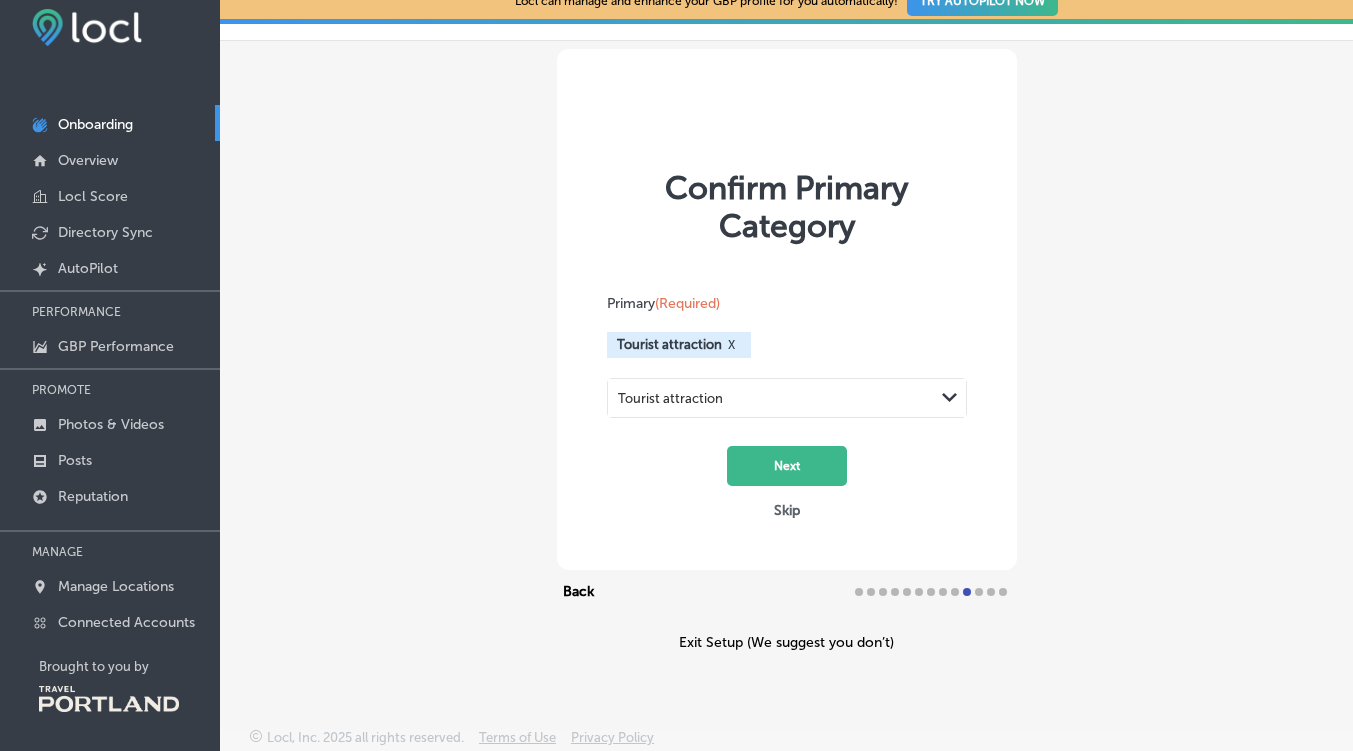 click on "Tourist attraction" at bounding box center [771, 397] 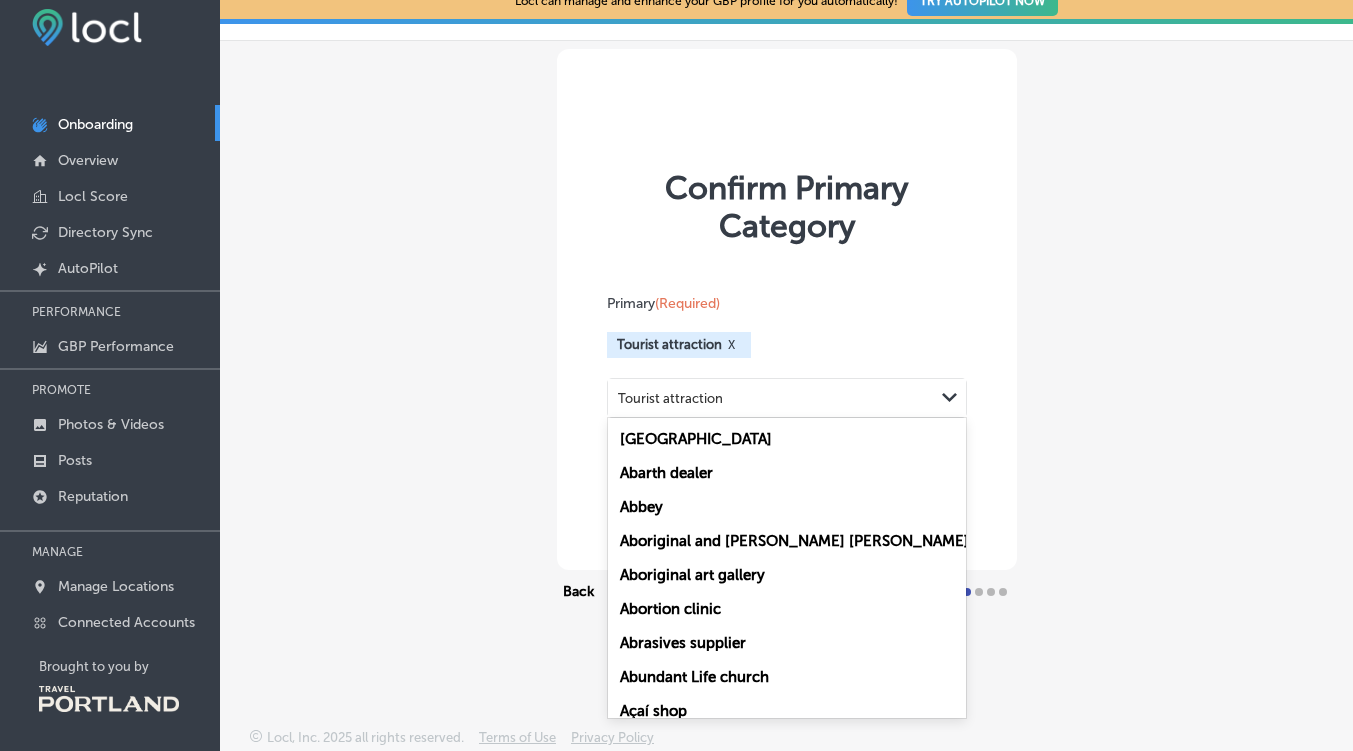 click on "Confirm Primary  Category Primary  (Required) Tourist attraction X   option Tourist attraction, selected.    option Aadhaar center focused, 1 of 300. 300 results available. Use Up and Down to choose options, press Enter to select the currently focused option, press Escape to exit the menu, press Tab to select the option and exit the menu. Tourist attraction
Path
Created with Sketch.
Aadhaar center Abarth dealer Abbey Aboriginal and Torres Strait Islander organisation Aboriginal art gallery Abortion clinic Abrasives supplier Abundant Life church Açaí shop Acaraje restaurant Accountant Accounting firm Accounting school Acoustical consultant Acrobatic diving pool Acrylic store Acupuncture clinic Acupuncture school Acupuncturist Acura dealer Addiction treatment center Administrative attorney Adoption agency Adult day care center Adult DVD store Adult education school Adult entertainment club Antenna service" at bounding box center [786, 349] 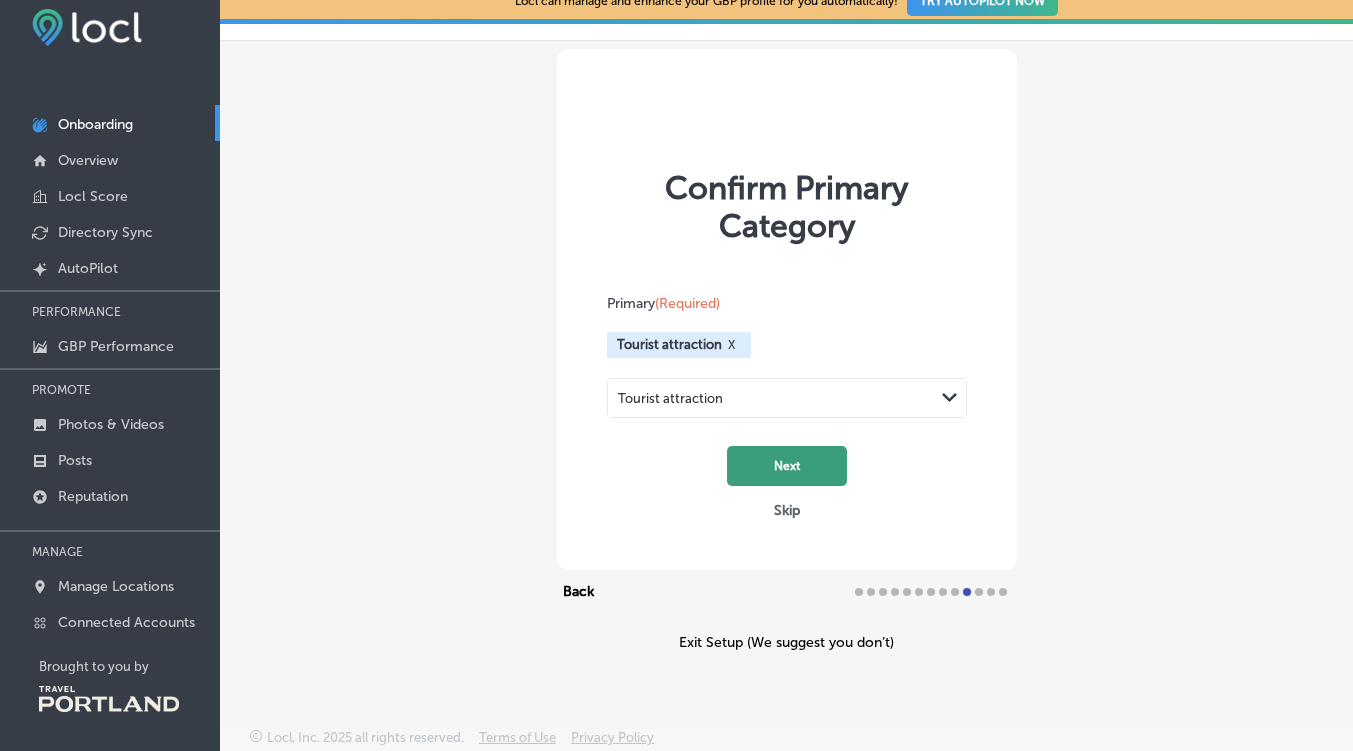 click on "Next" 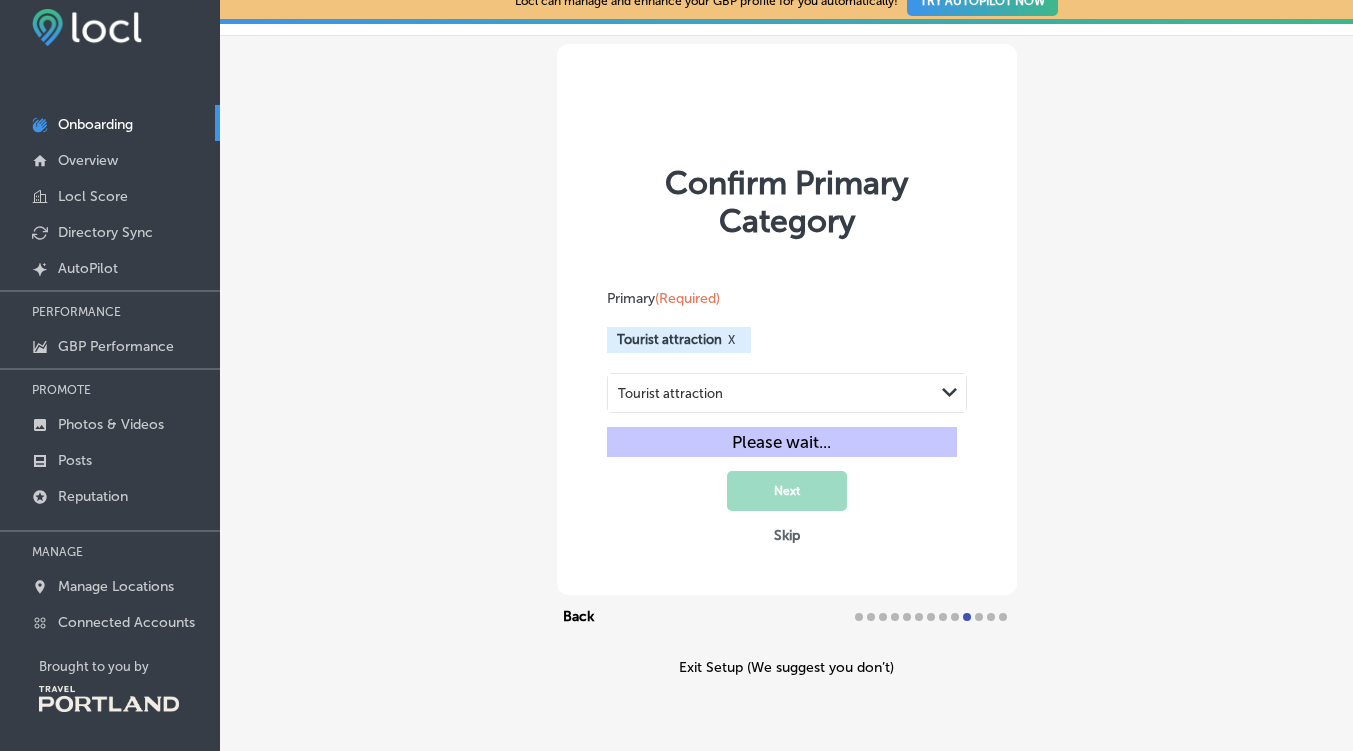 scroll, scrollTop: 45, scrollLeft: 0, axis: vertical 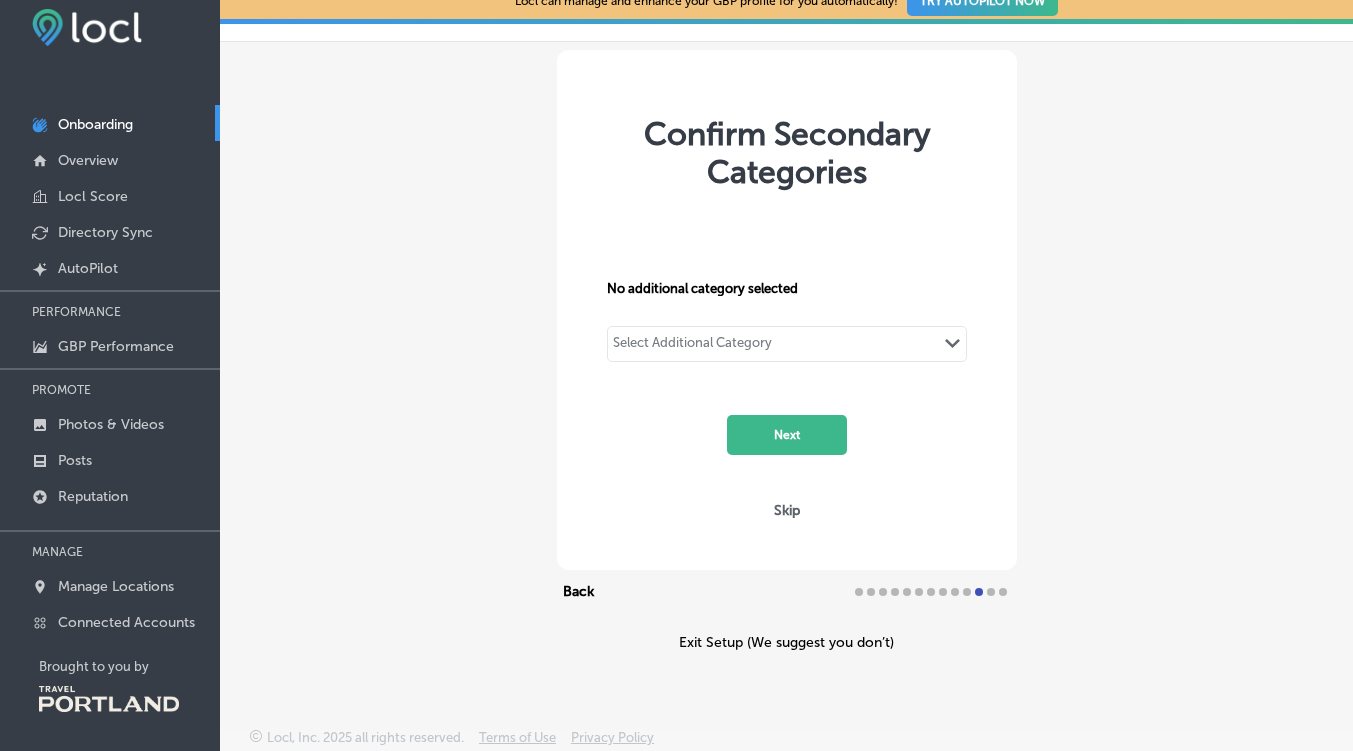 click on "Skip" at bounding box center [787, 510] 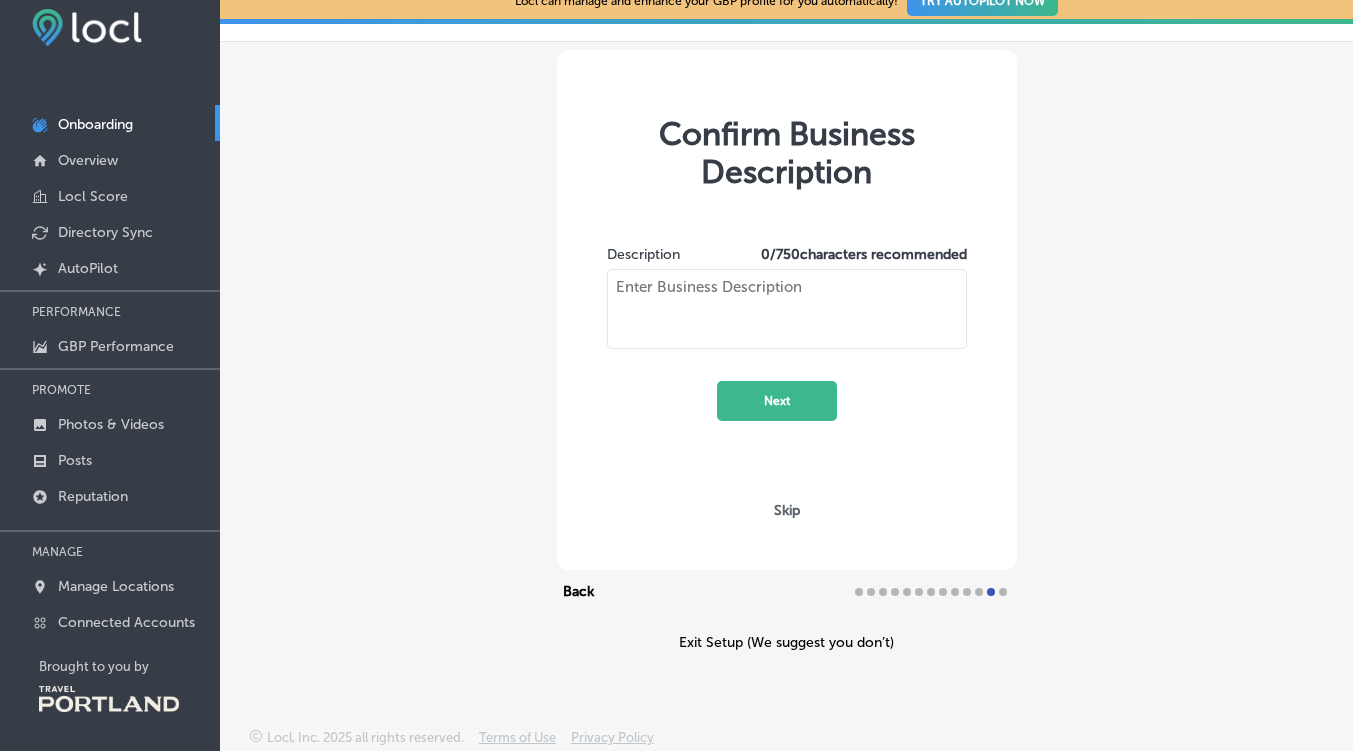 type on "Portland's Premier Party Bike Tours!
Pedal your way through Portland’s best bars, from neon-lit dives to funky neighborhood favorites—perfect for party crews who just want to drink, laugh, and vibe." 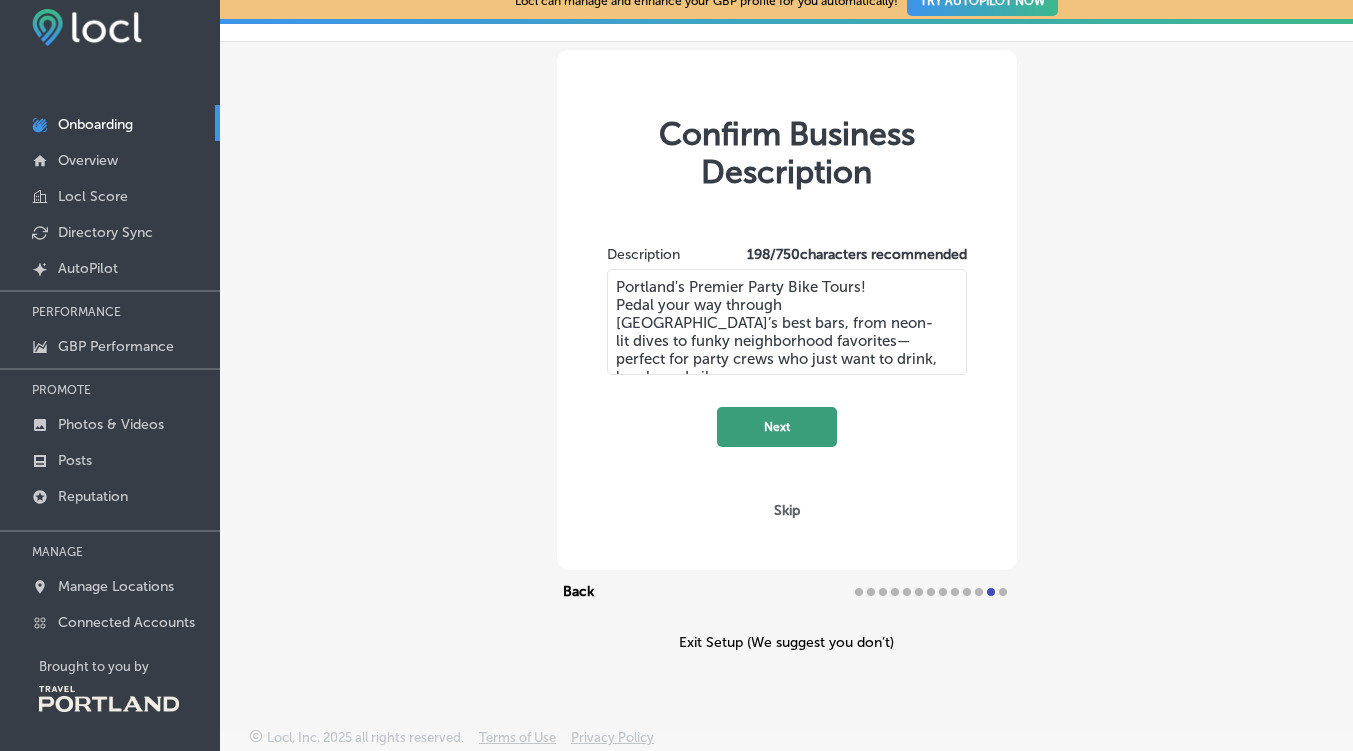 click on "Next" at bounding box center [777, 427] 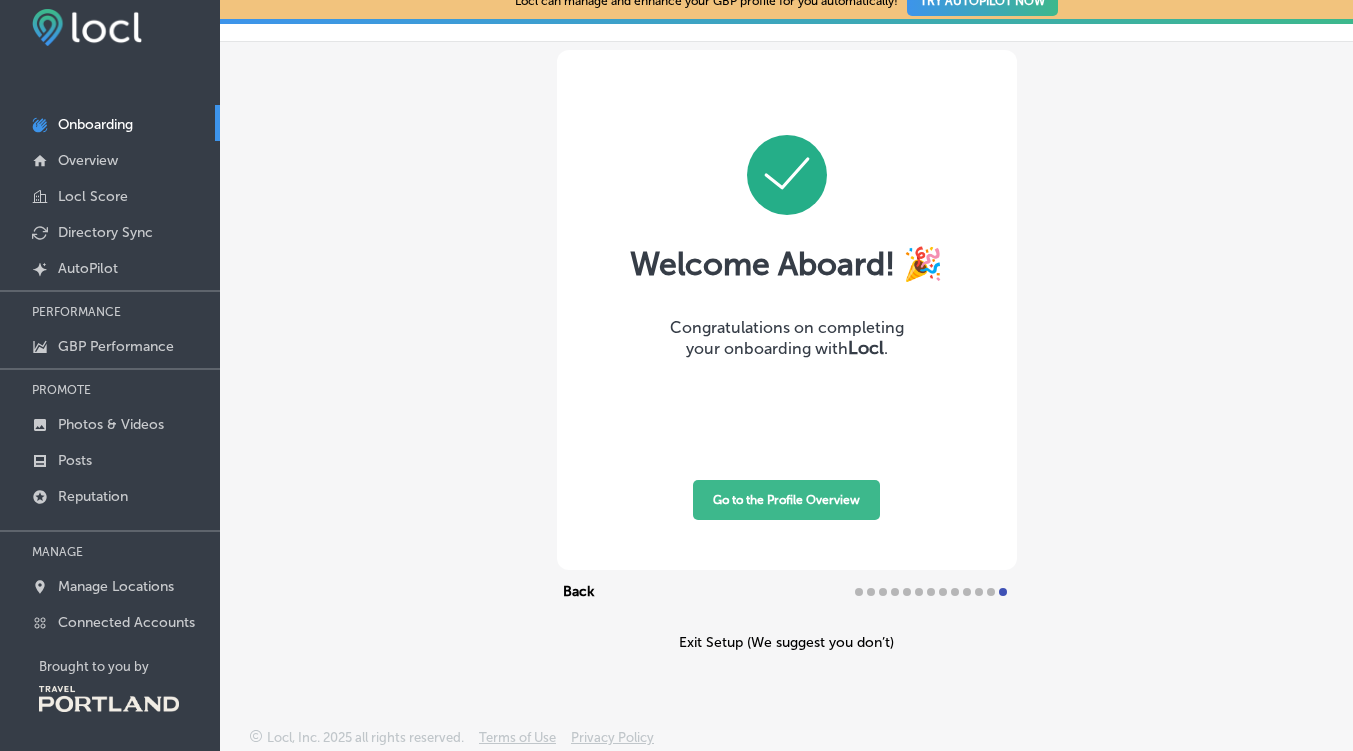 click on "Go to the Profile Overview" at bounding box center [786, 500] 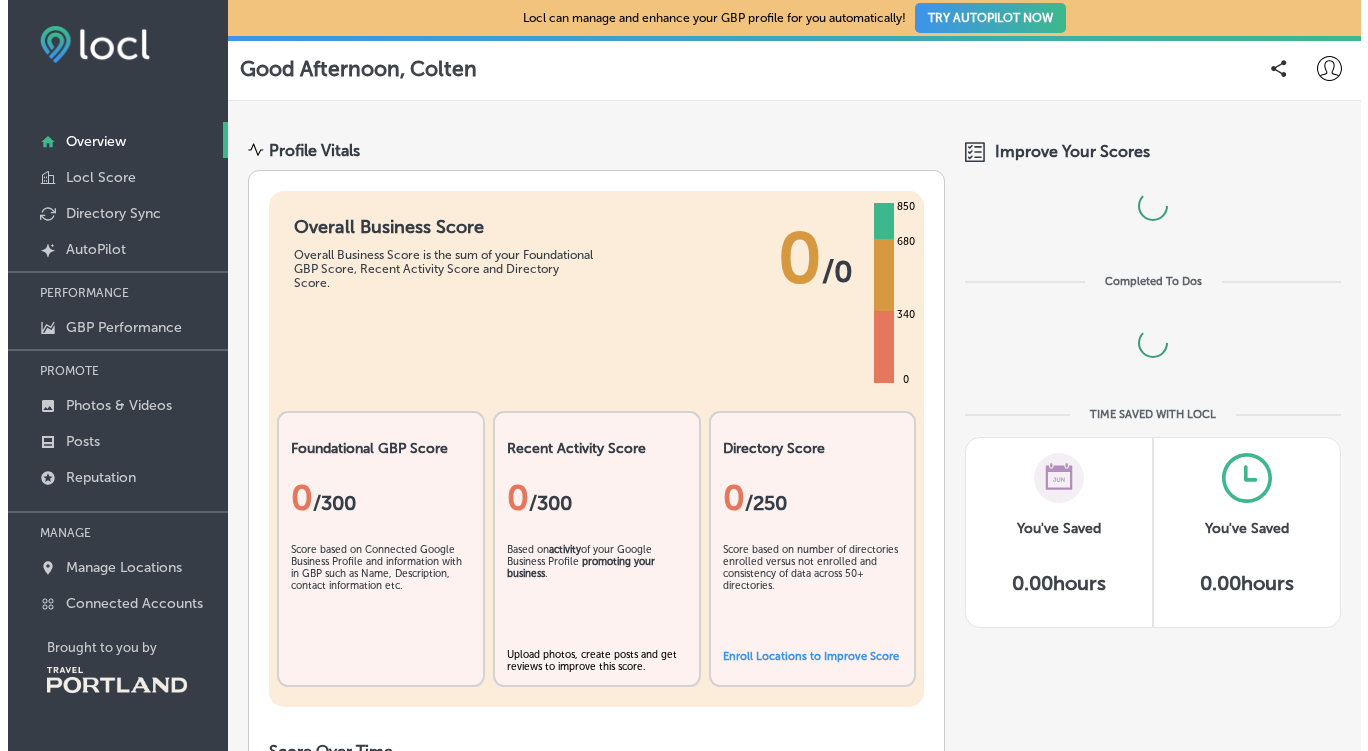 scroll, scrollTop: 0, scrollLeft: 0, axis: both 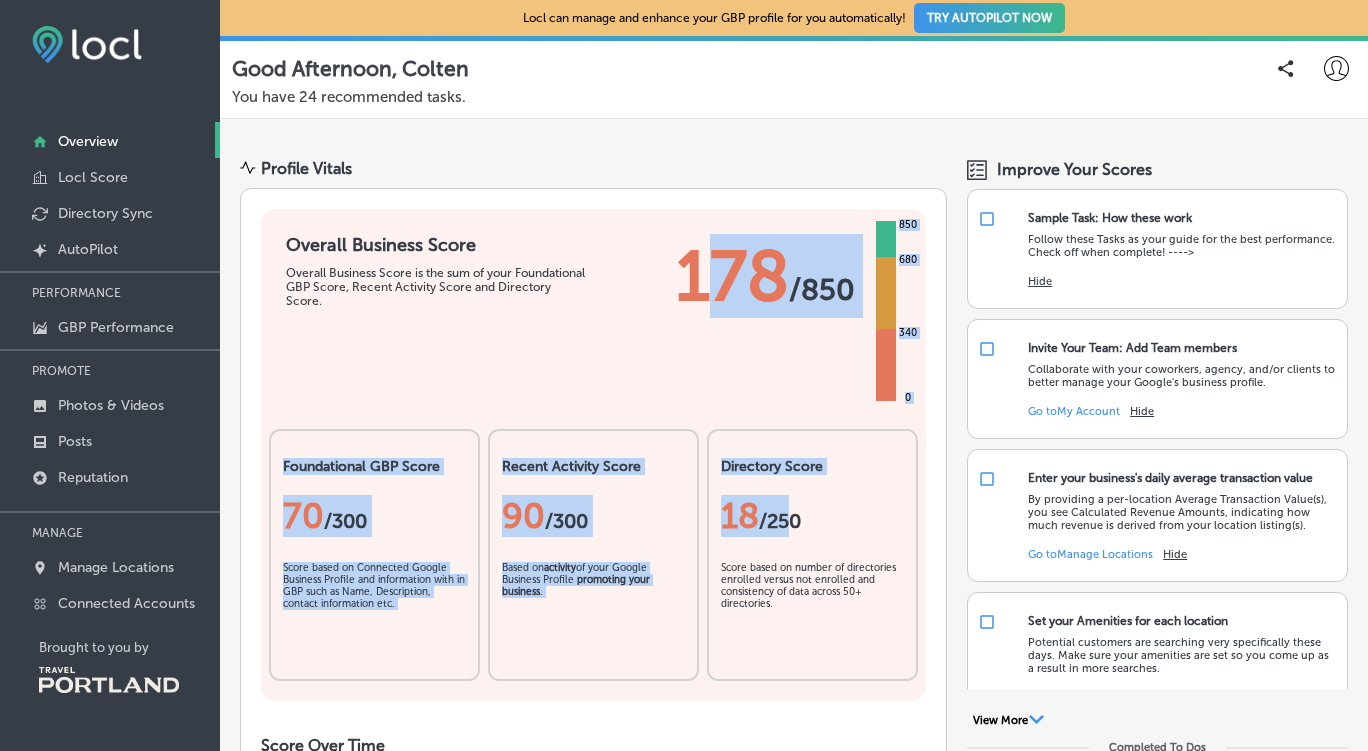 drag, startPoint x: 785, startPoint y: 495, endPoint x: 702, endPoint y: 269, distance: 240.75922 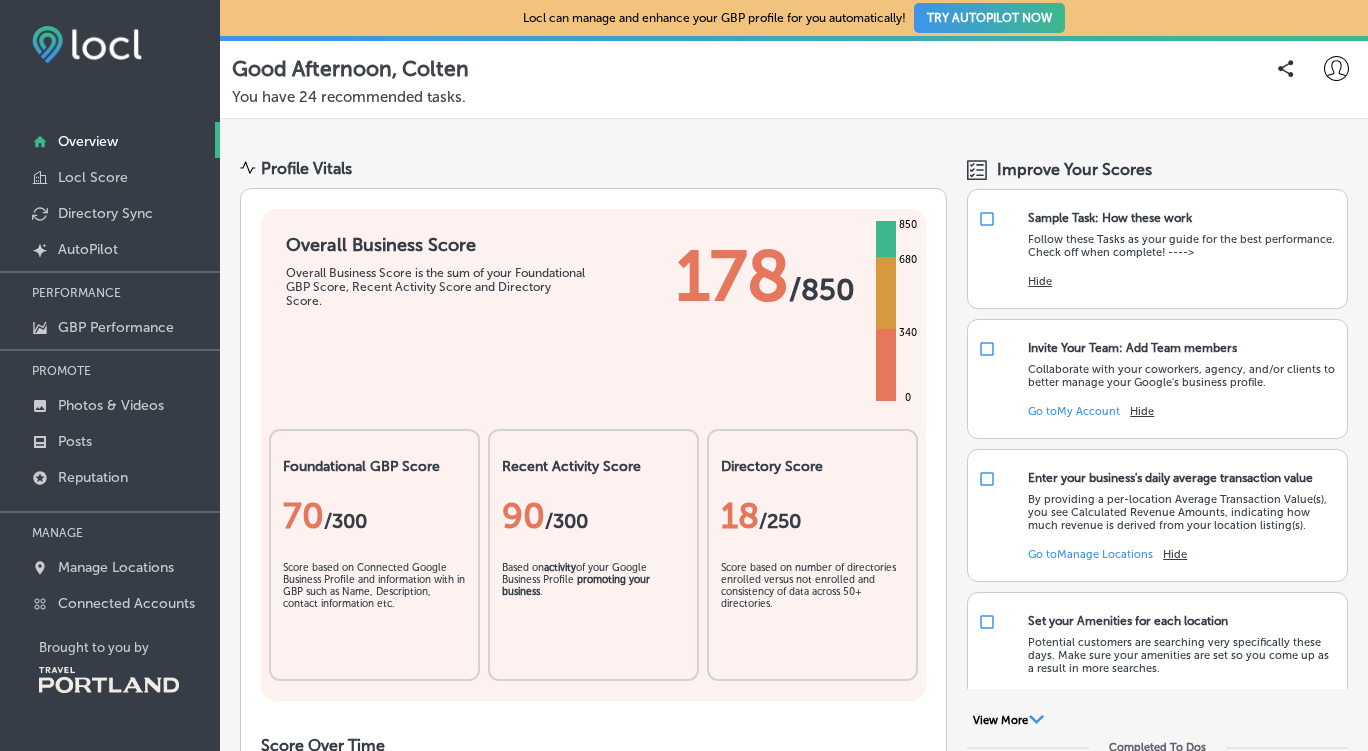 click at bounding box center (794, 129) 